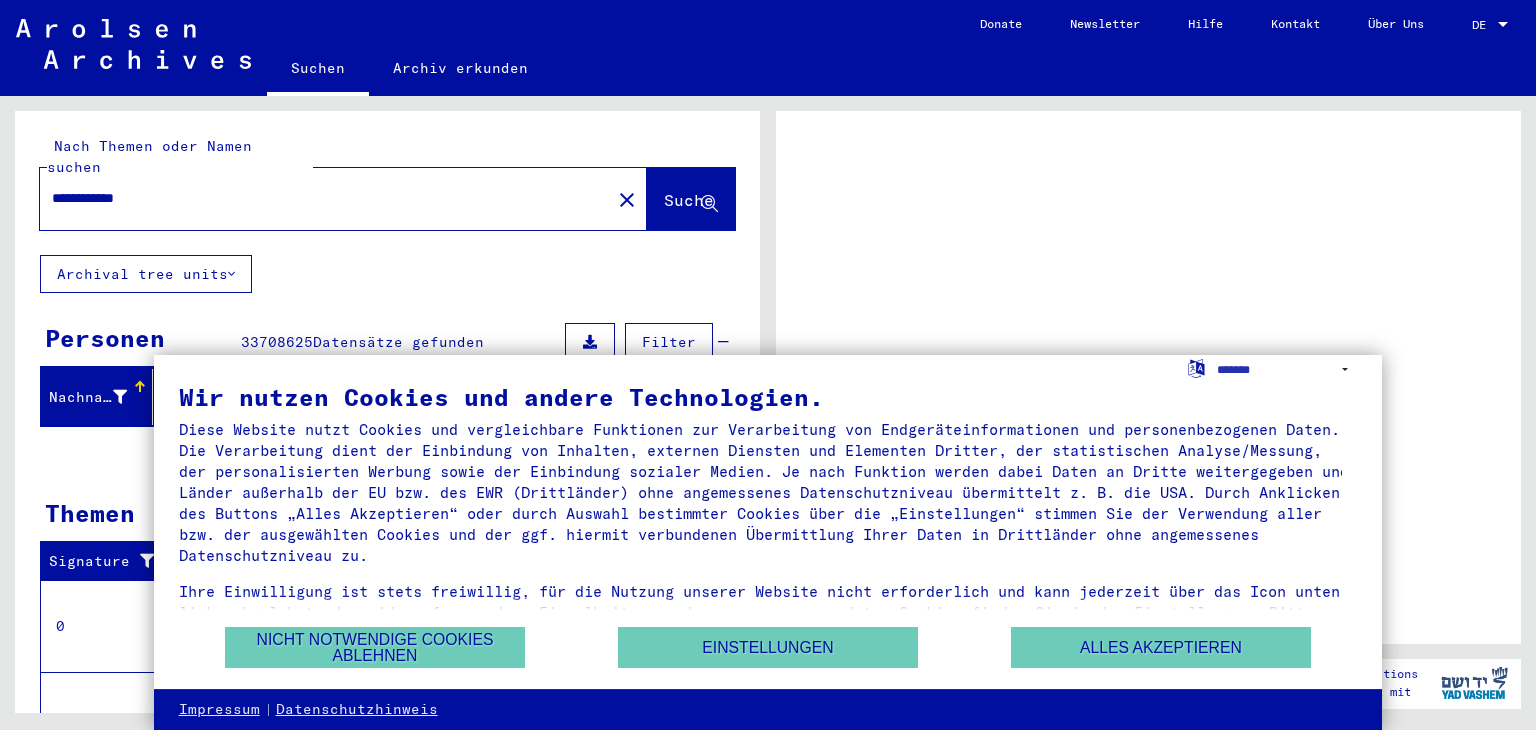 scroll, scrollTop: 0, scrollLeft: 0, axis: both 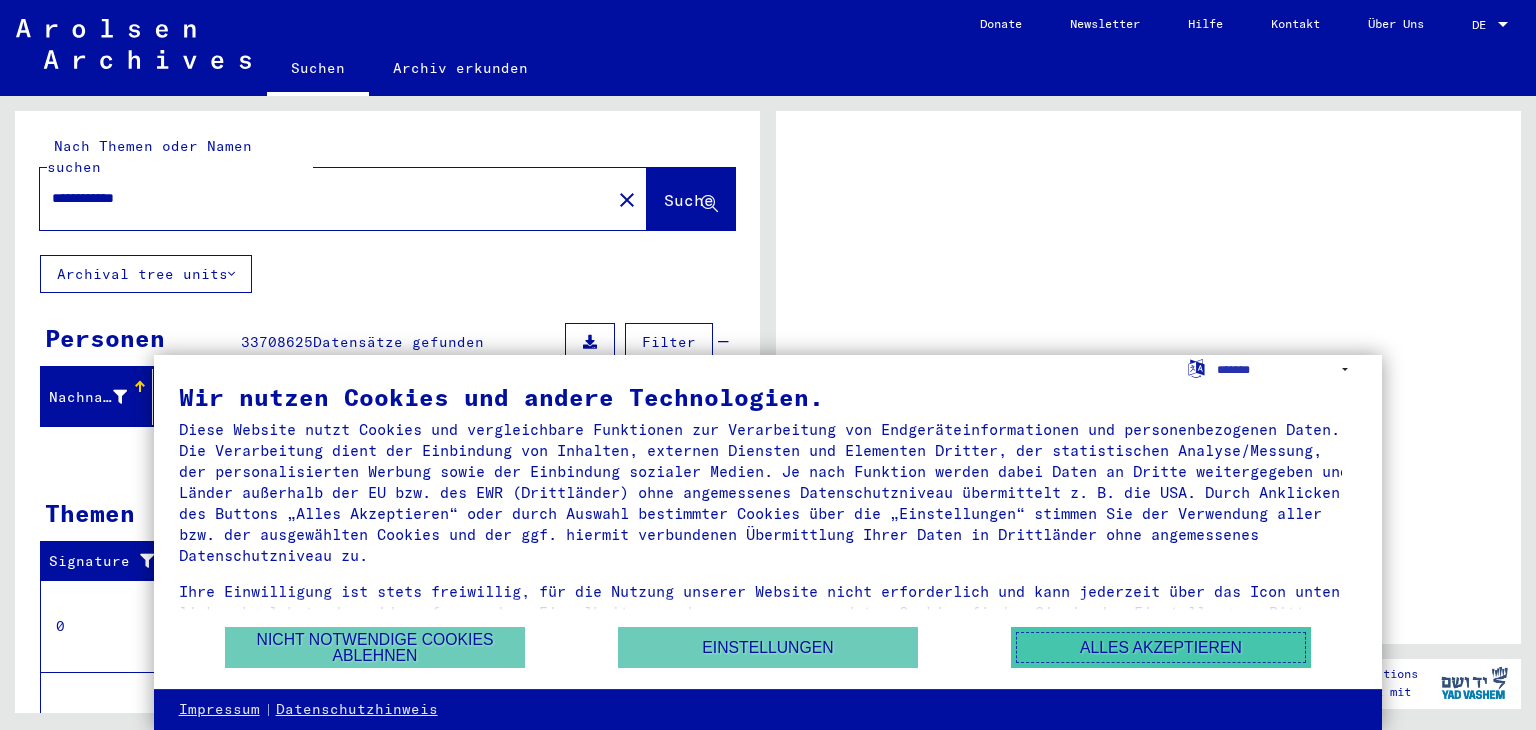click on "Alles akzeptieren" at bounding box center [1161, 647] 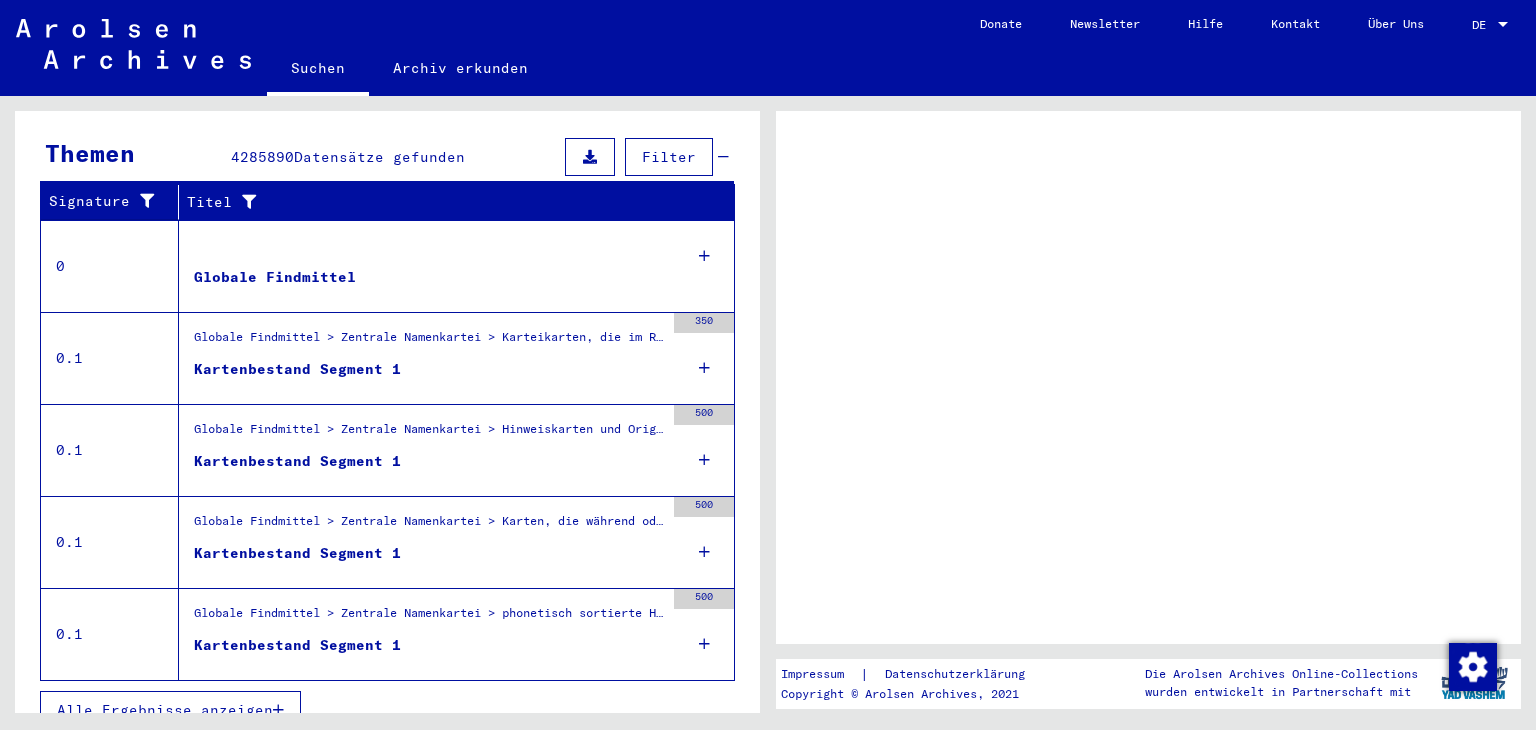 scroll, scrollTop: 381, scrollLeft: 0, axis: vertical 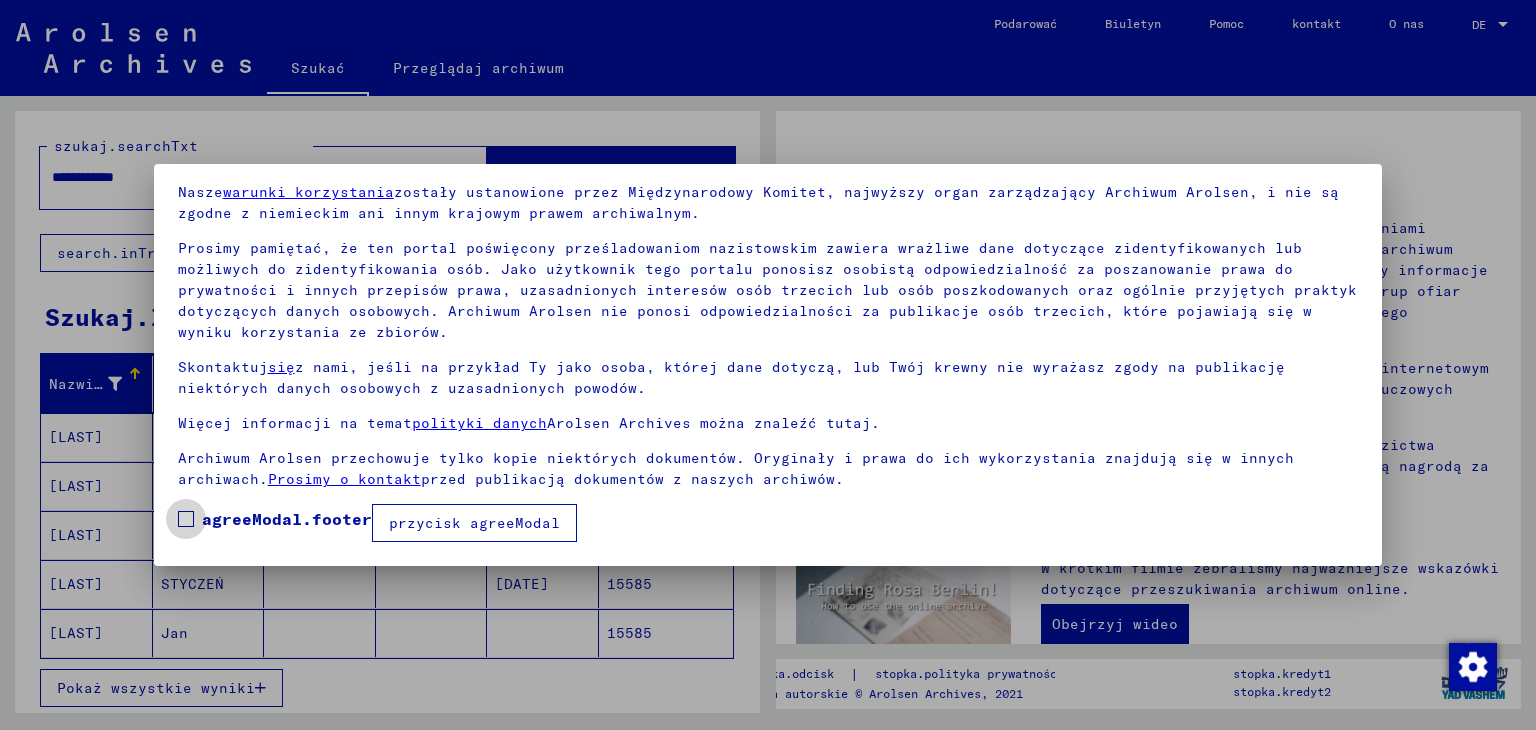 click at bounding box center [186, 519] 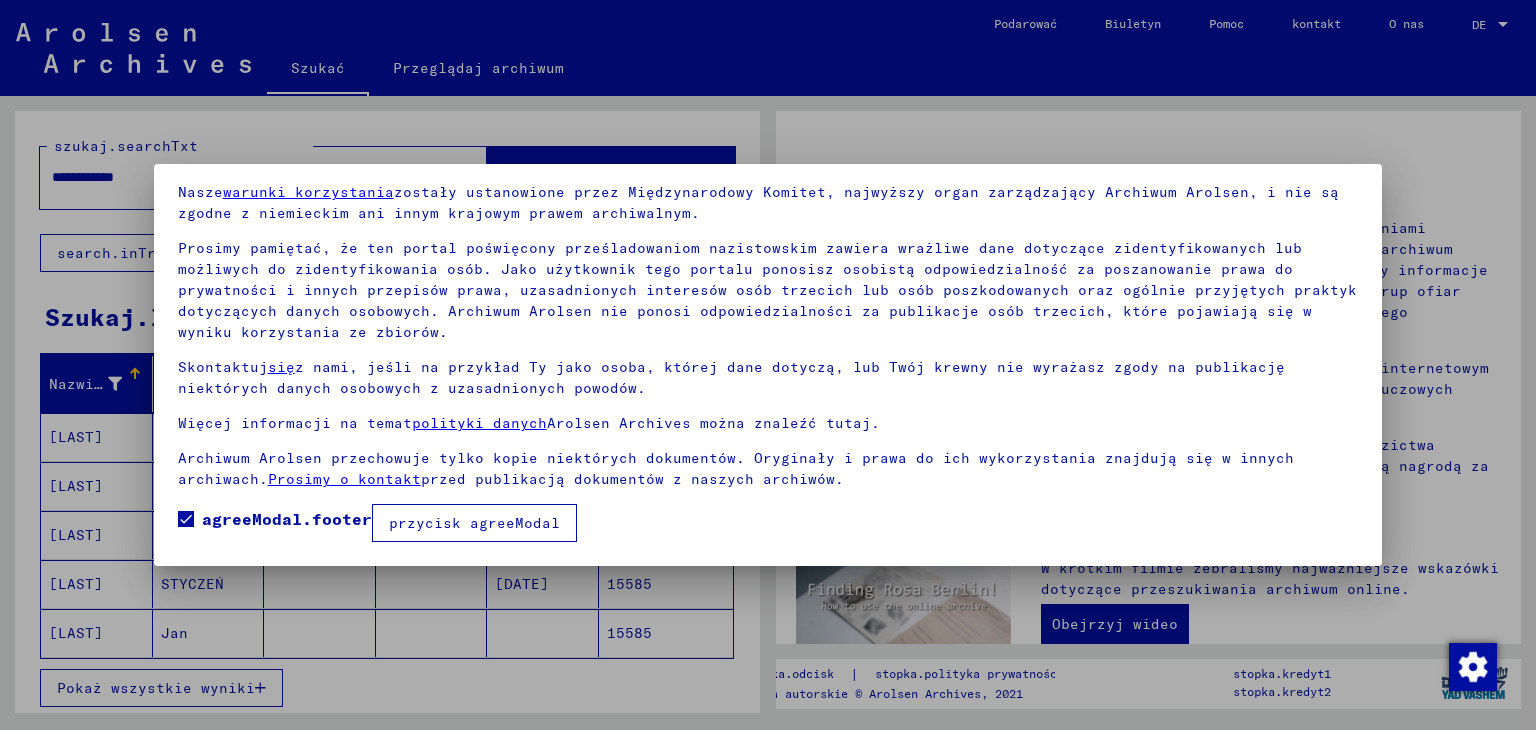 click on "przycisk agreeModal" at bounding box center (474, 523) 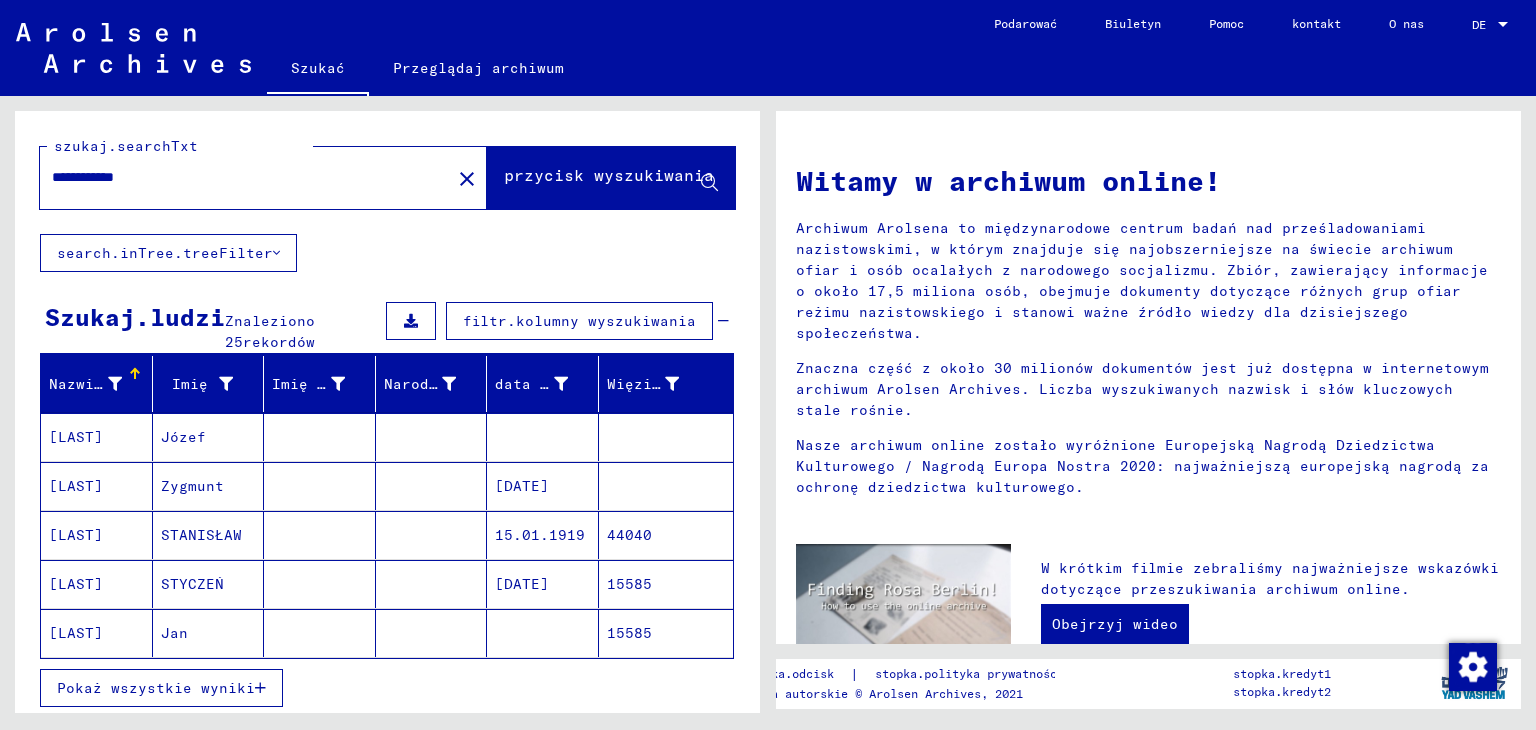 click on "Pokaż wszystkie wyniki" at bounding box center (156, 688) 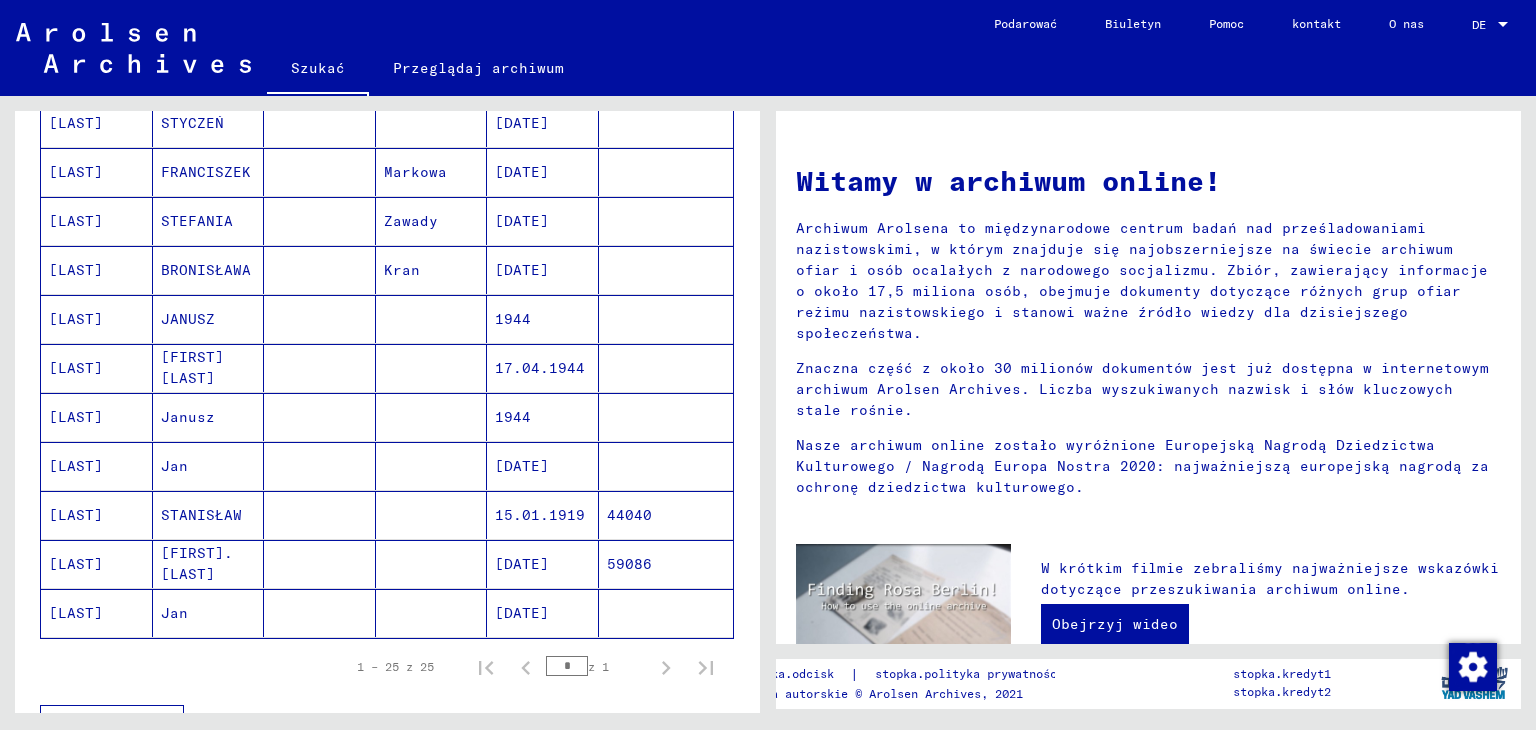 scroll, scrollTop: 1100, scrollLeft: 0, axis: vertical 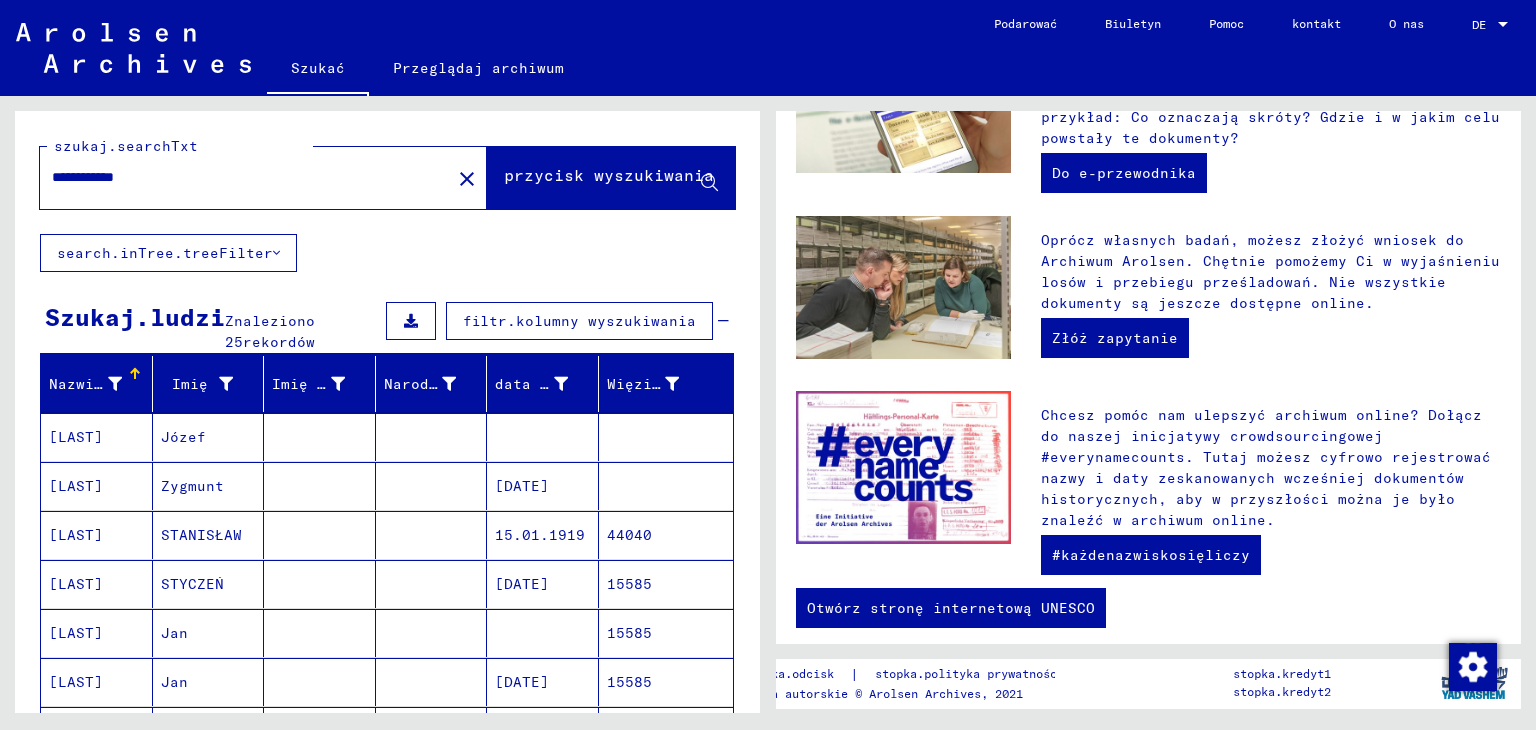 drag, startPoint x: 182, startPoint y: 185, endPoint x: 0, endPoint y: 143, distance: 186.7833 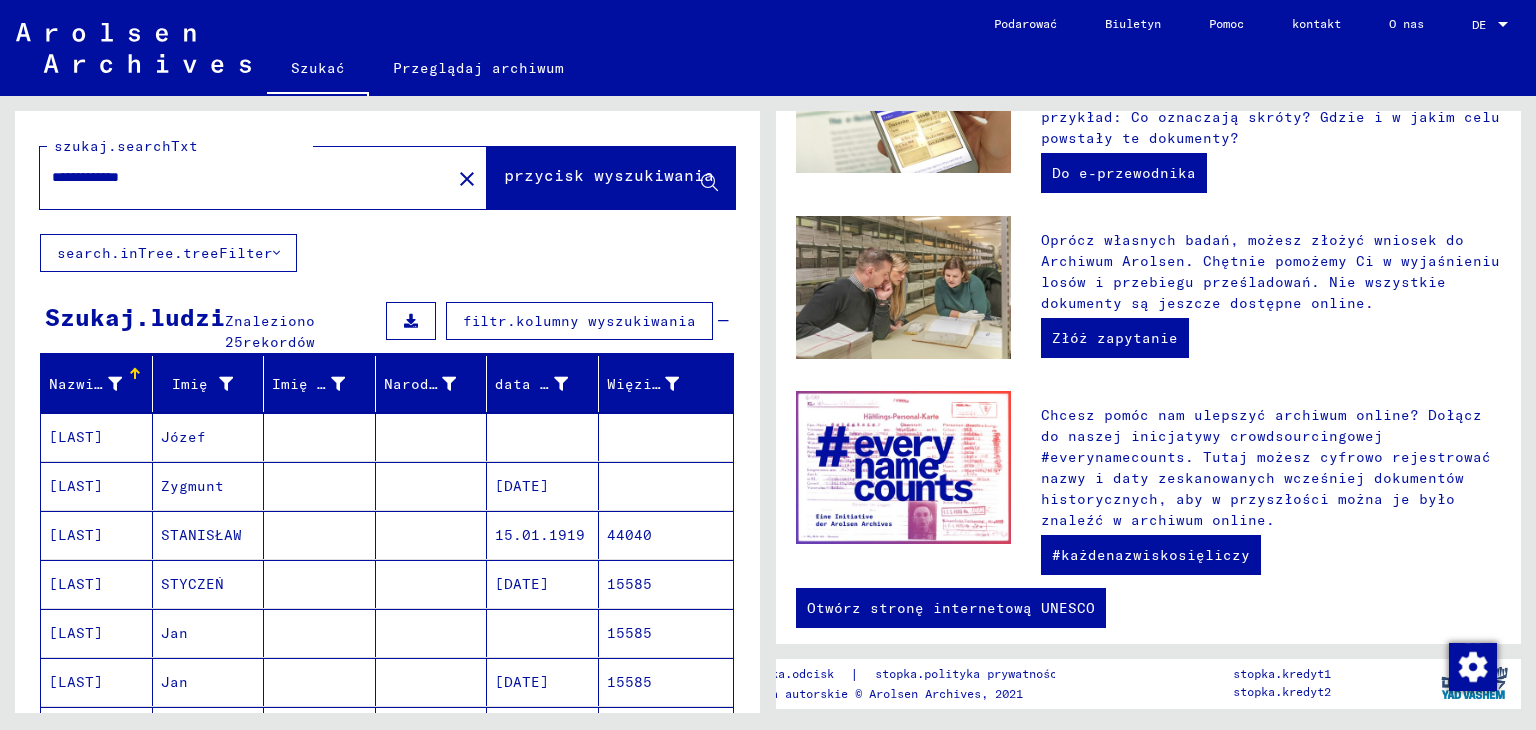 type on "**********" 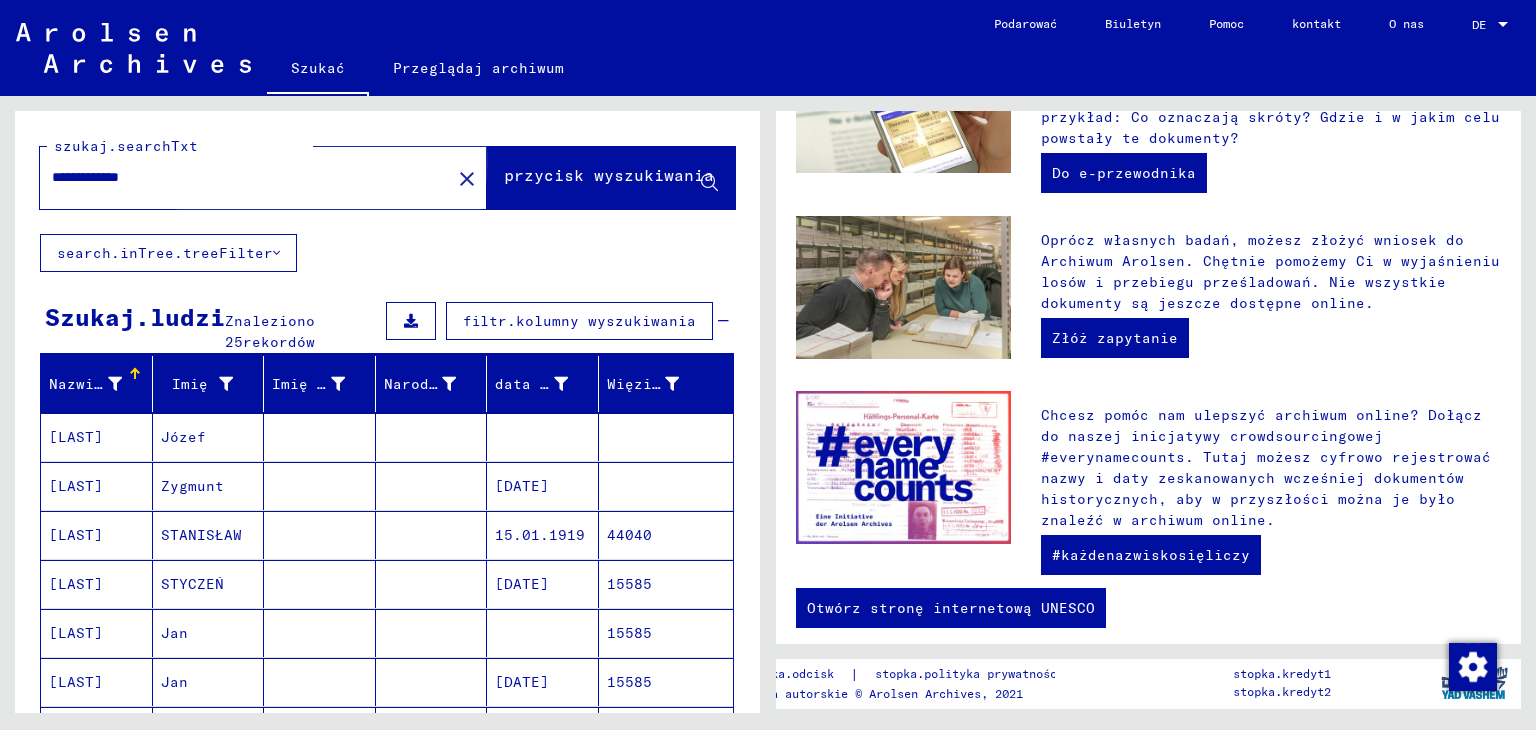 click on "przycisk wyszukiwania" 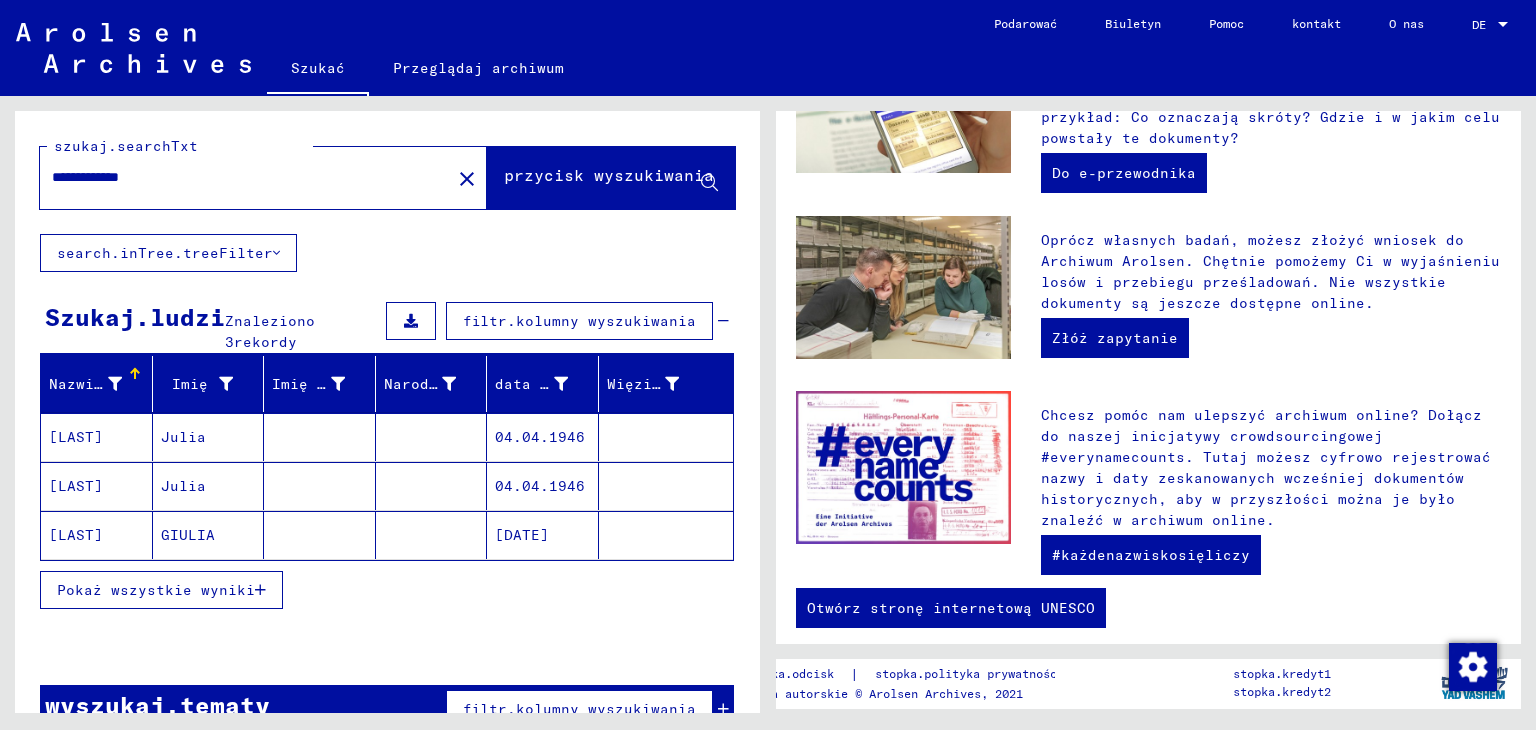 click on "Pokaż wszystkie wyniki" at bounding box center [156, 590] 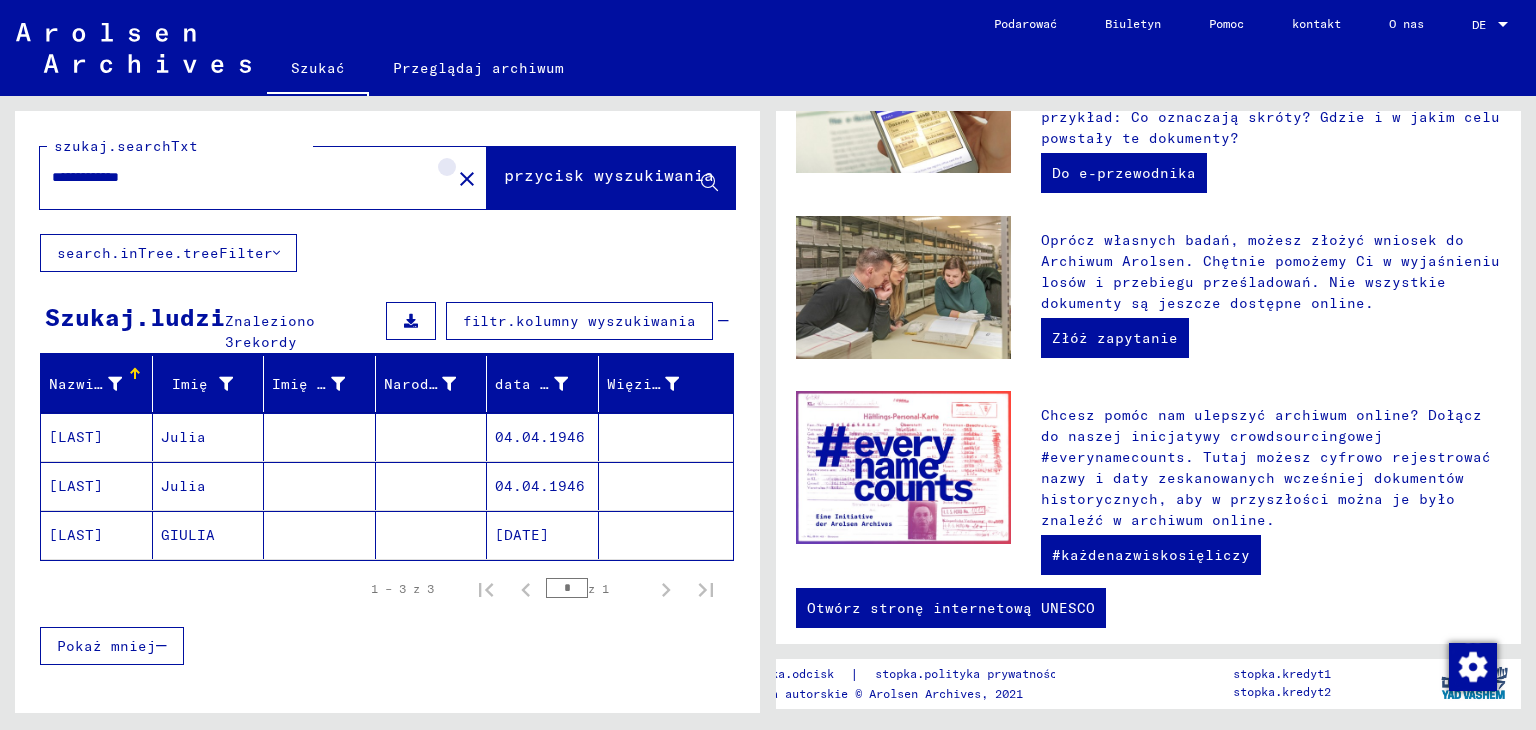 click on "close" 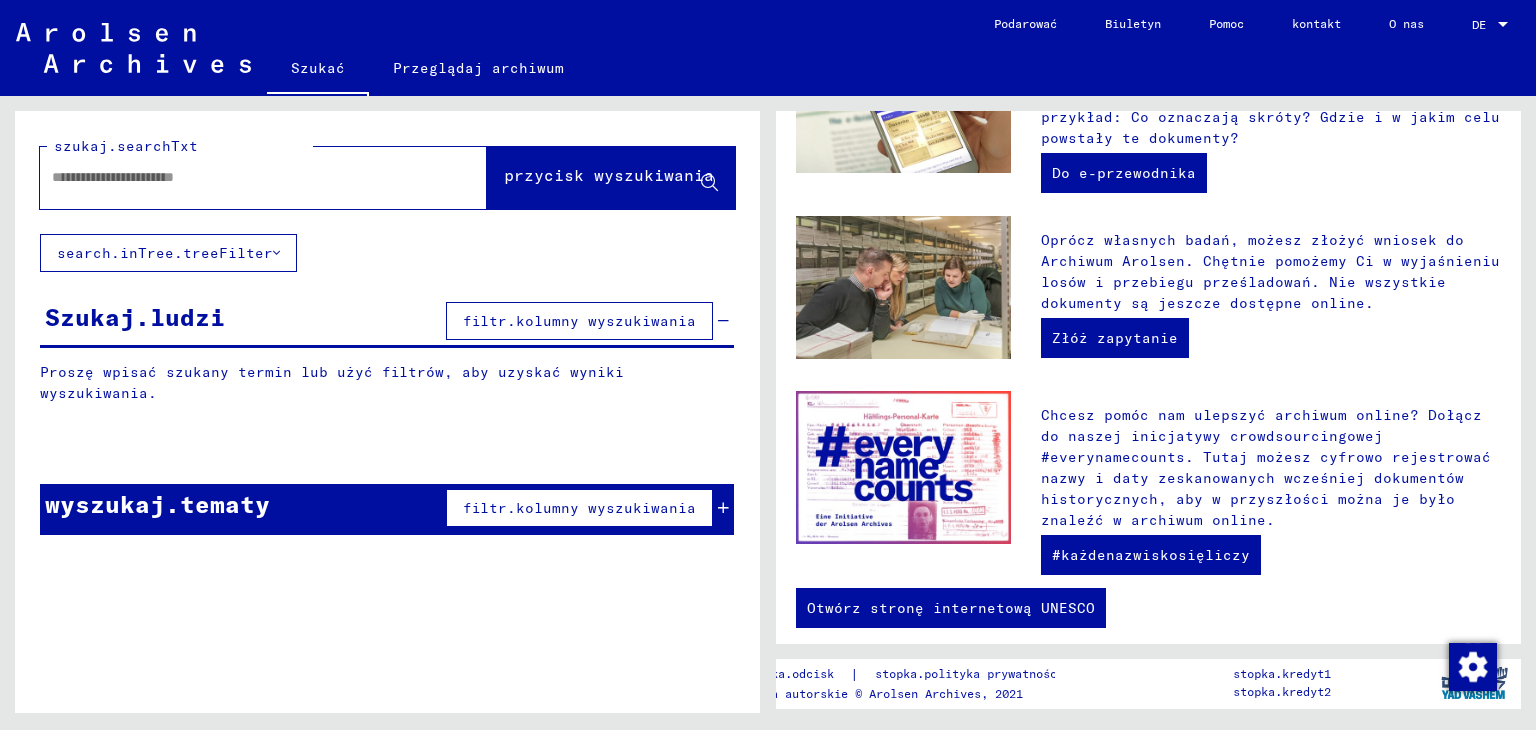 click at bounding box center [239, 177] 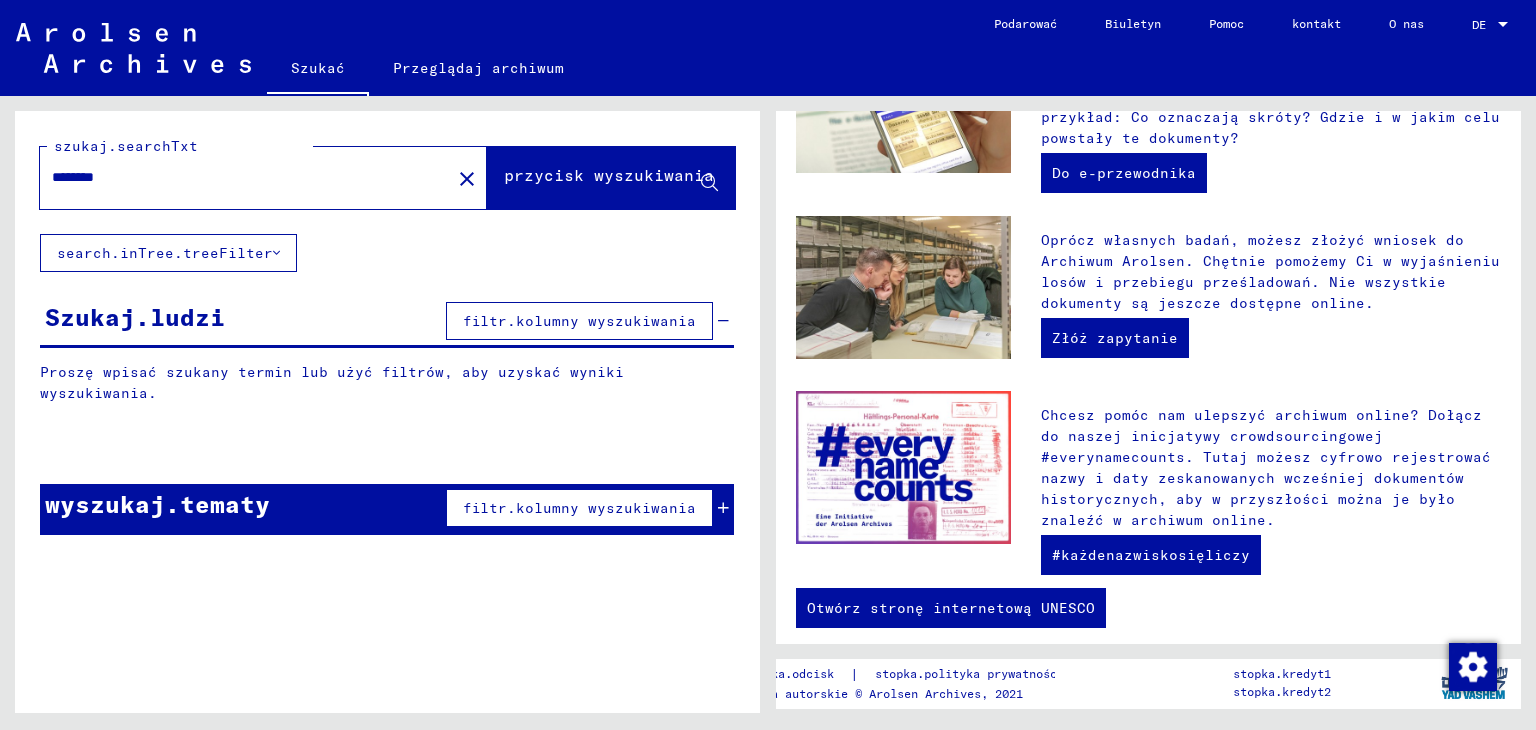 type on "*******" 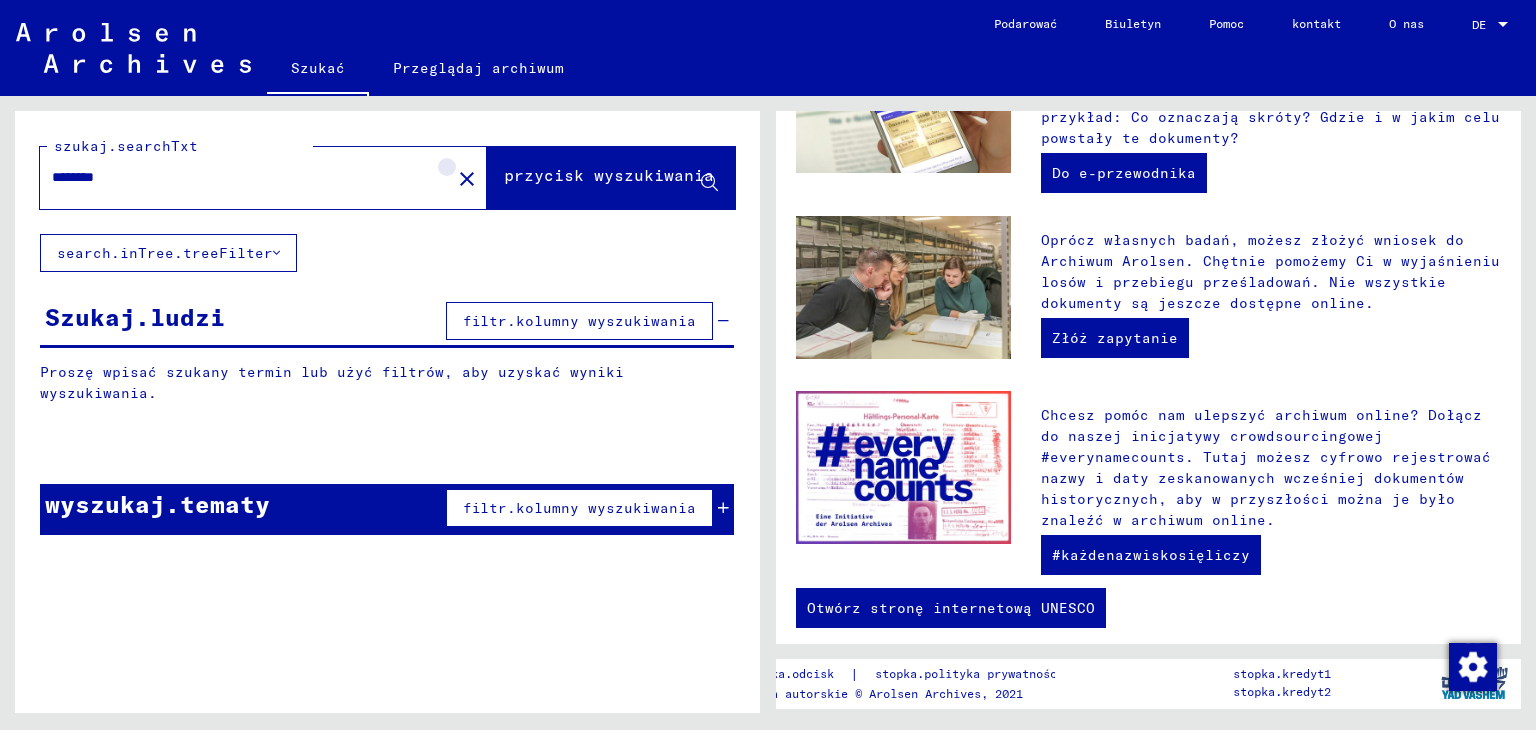 click on "close" 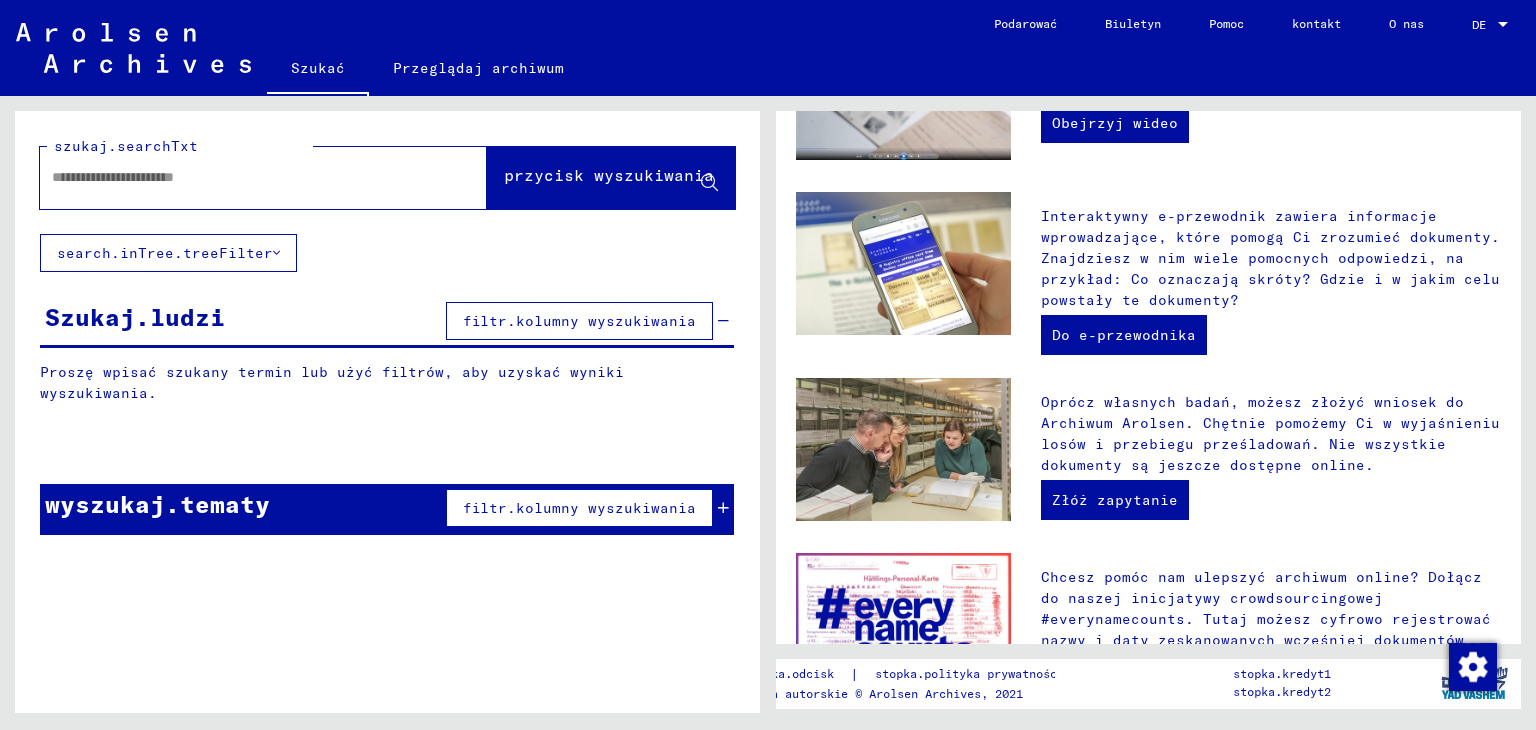 scroll, scrollTop: 0, scrollLeft: 0, axis: both 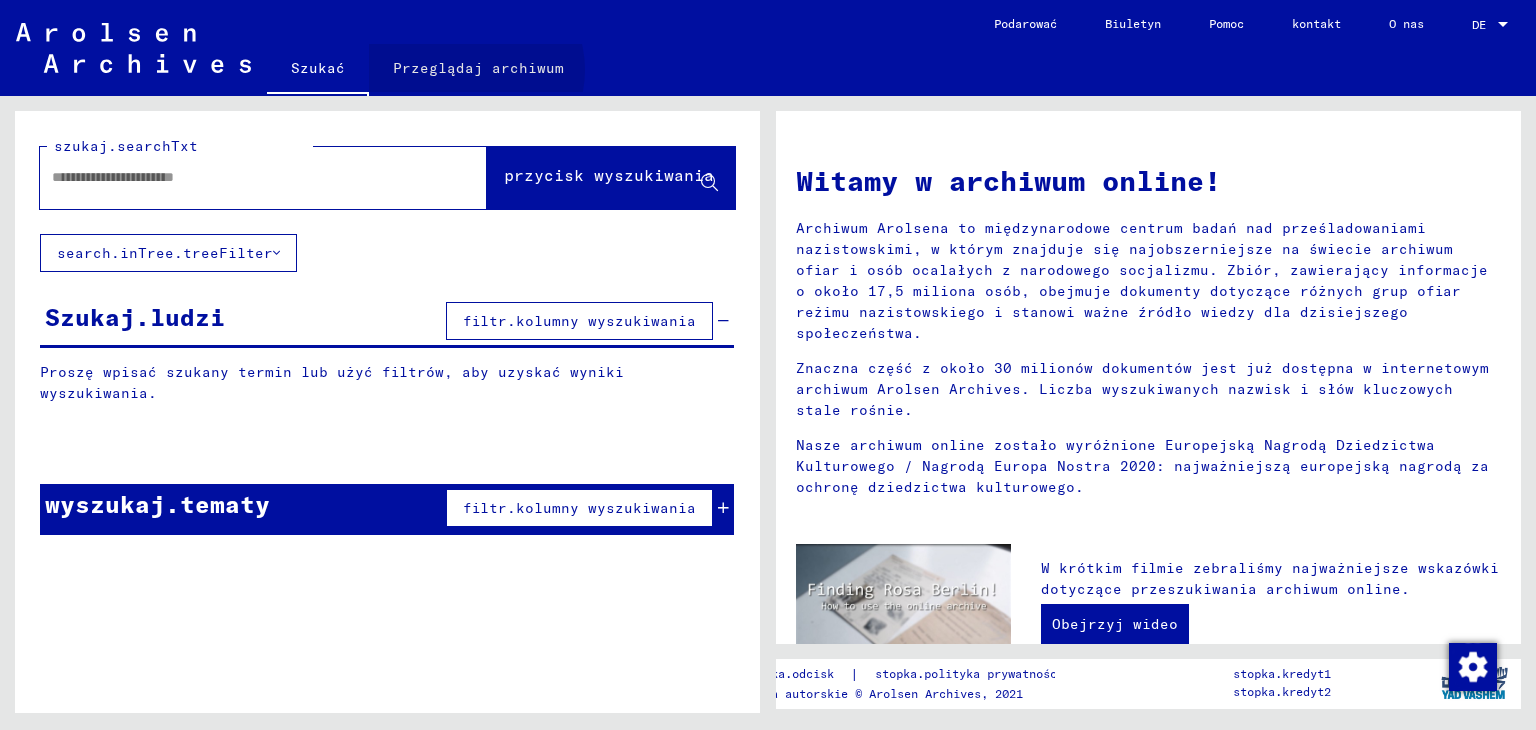 click on "Przeglądaj archiwum" 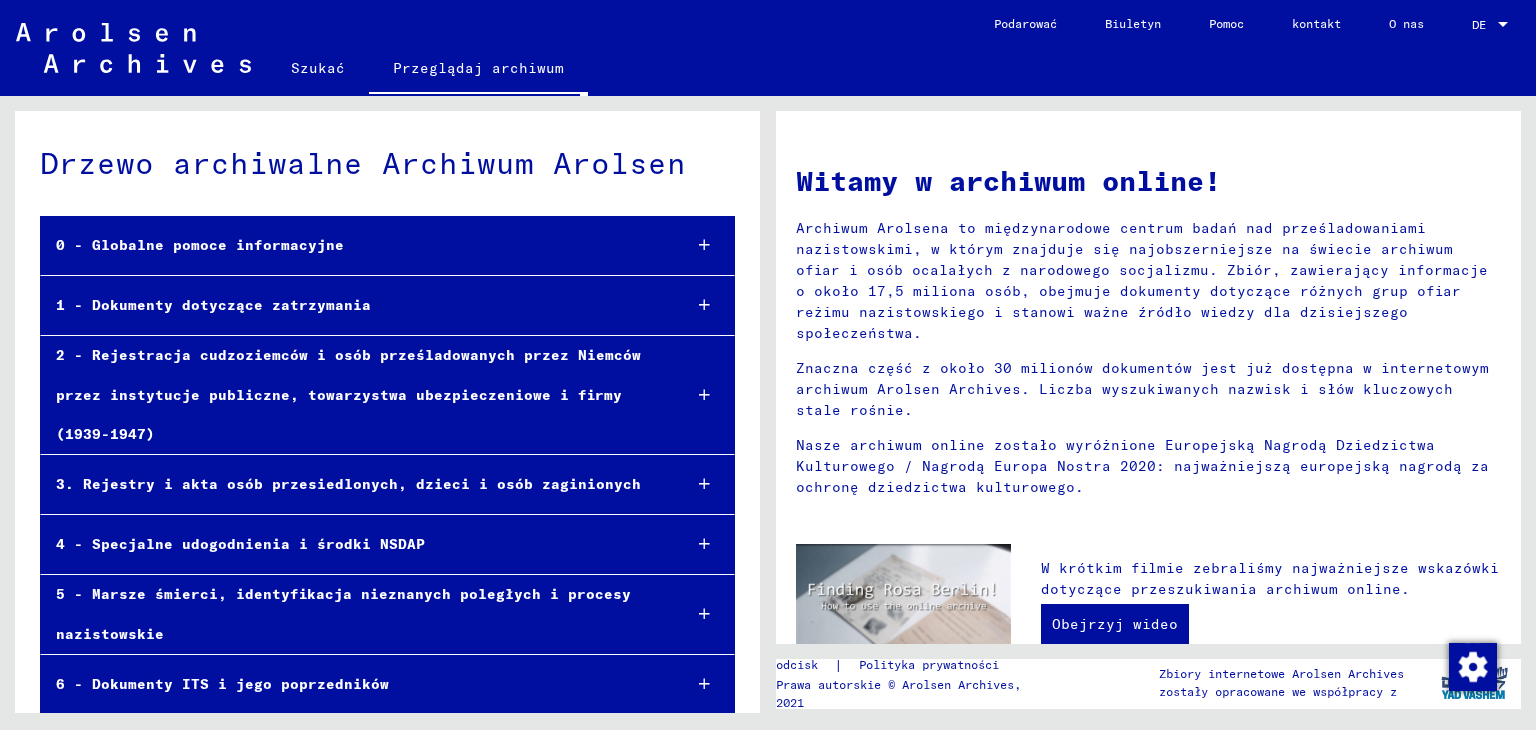 click on "3. Rejestry i akta osób przesiedlonych, dzieci i osób zaginionych" at bounding box center [348, 484] 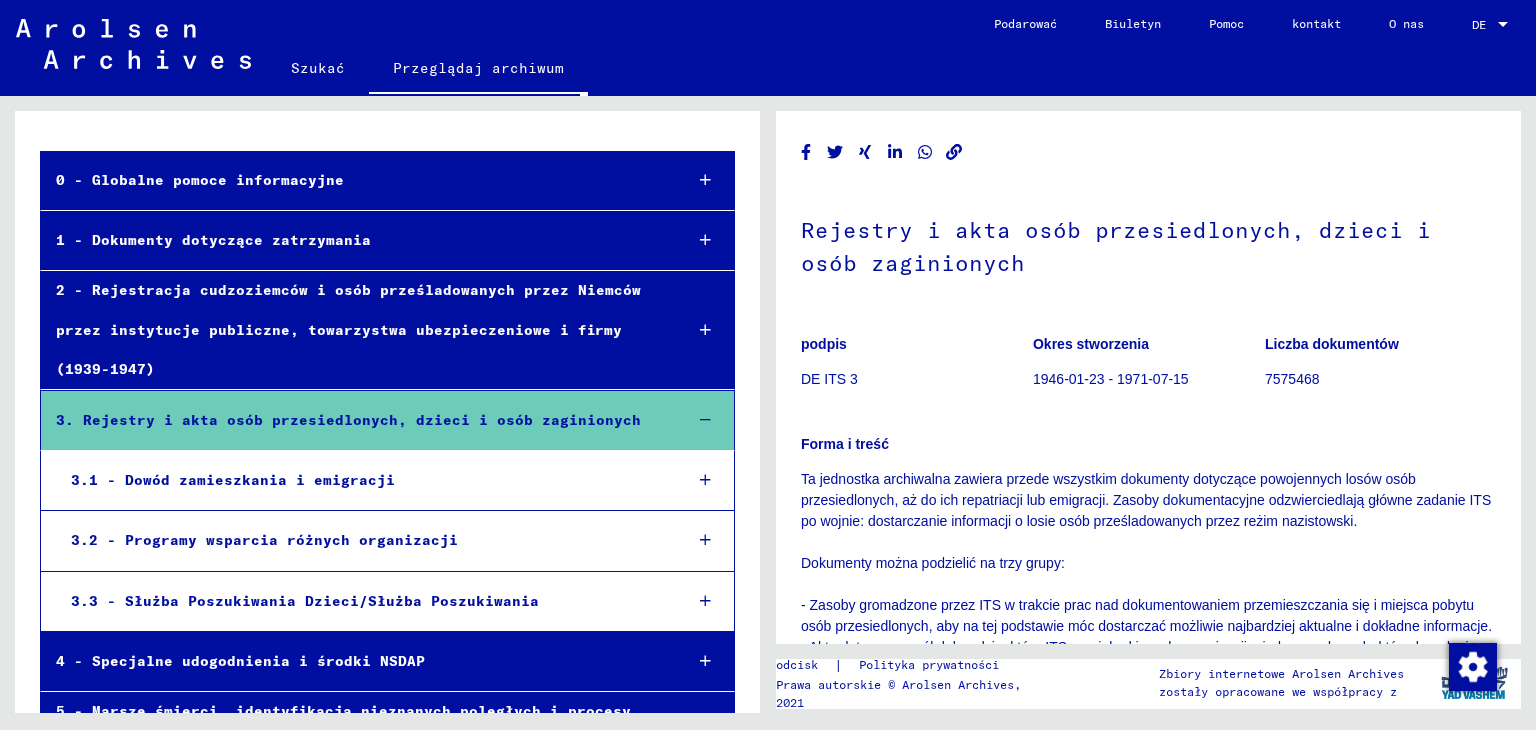 scroll, scrollTop: 300, scrollLeft: 0, axis: vertical 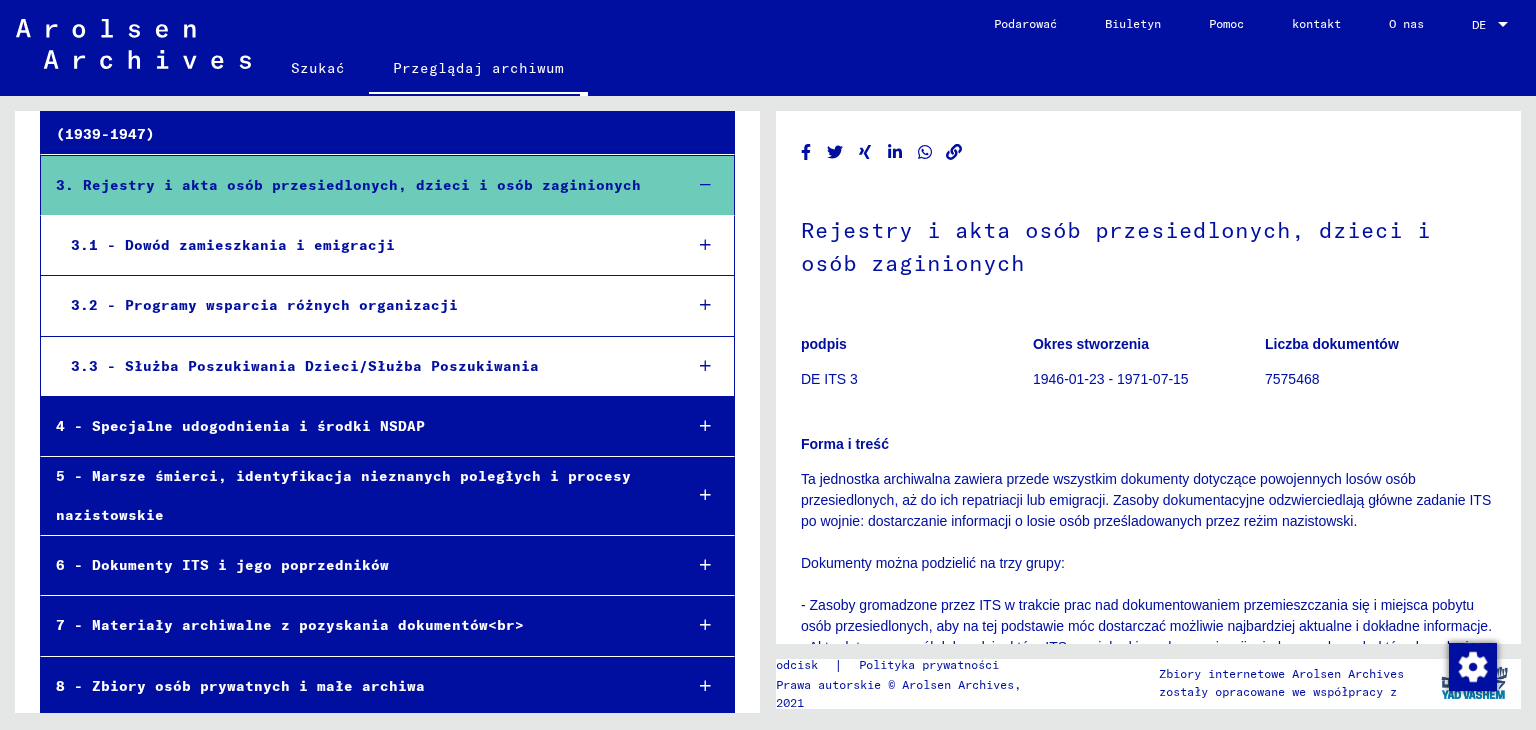 click on "3.3 - Służba Poszukiwania Dzieci/Służba Poszukiwania" at bounding box center (305, 366) 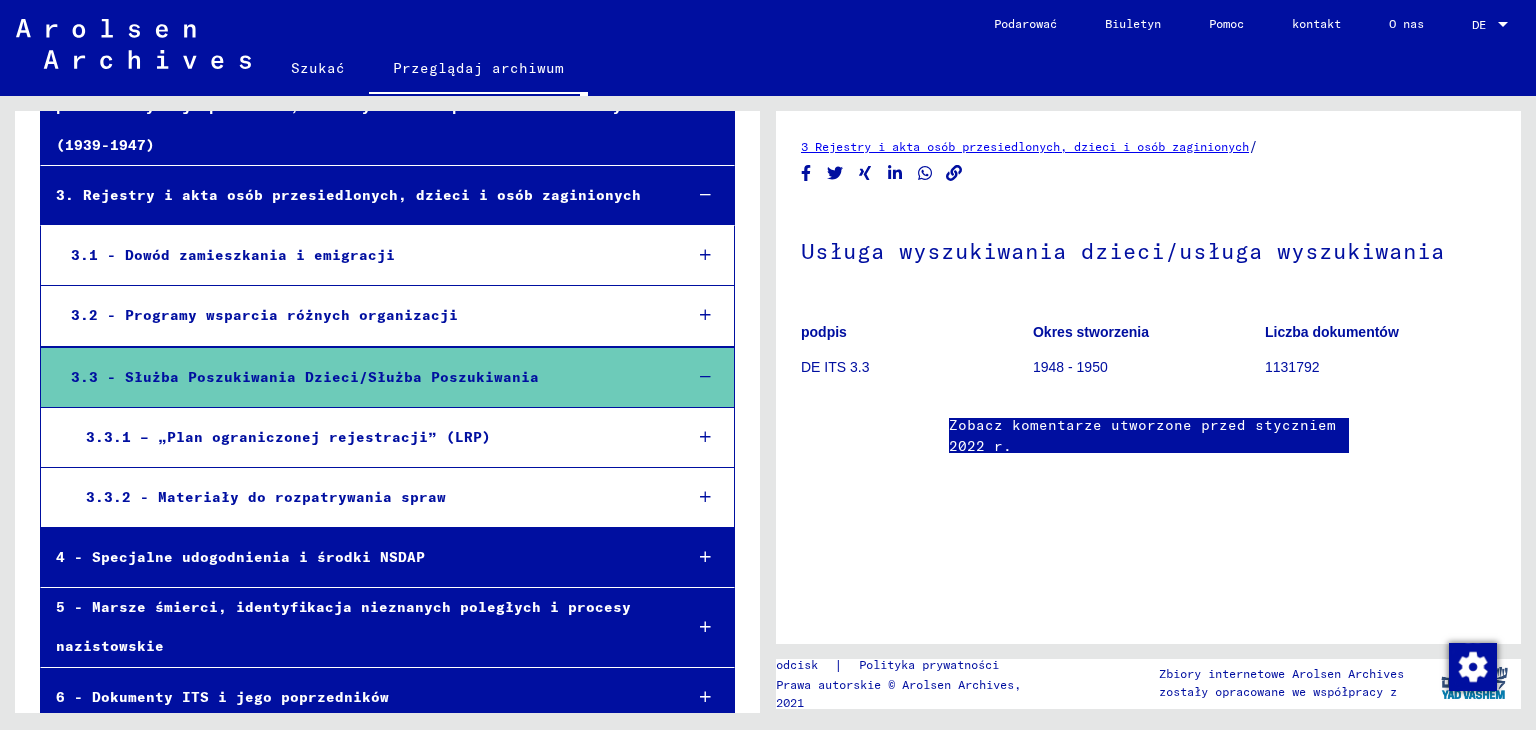 scroll, scrollTop: 0, scrollLeft: 0, axis: both 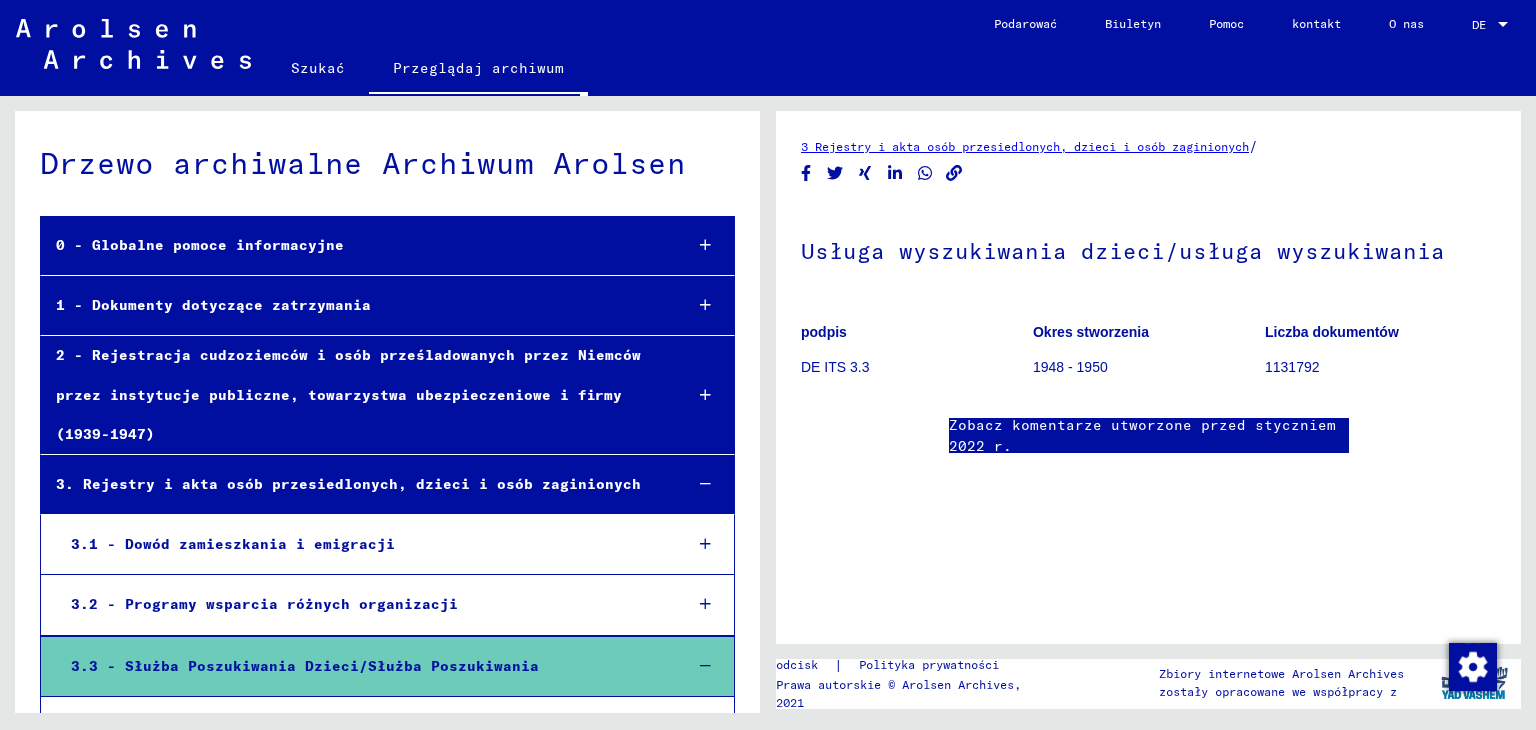 click on "0 - Globalne pomoce informacyjne" at bounding box center (353, 245) 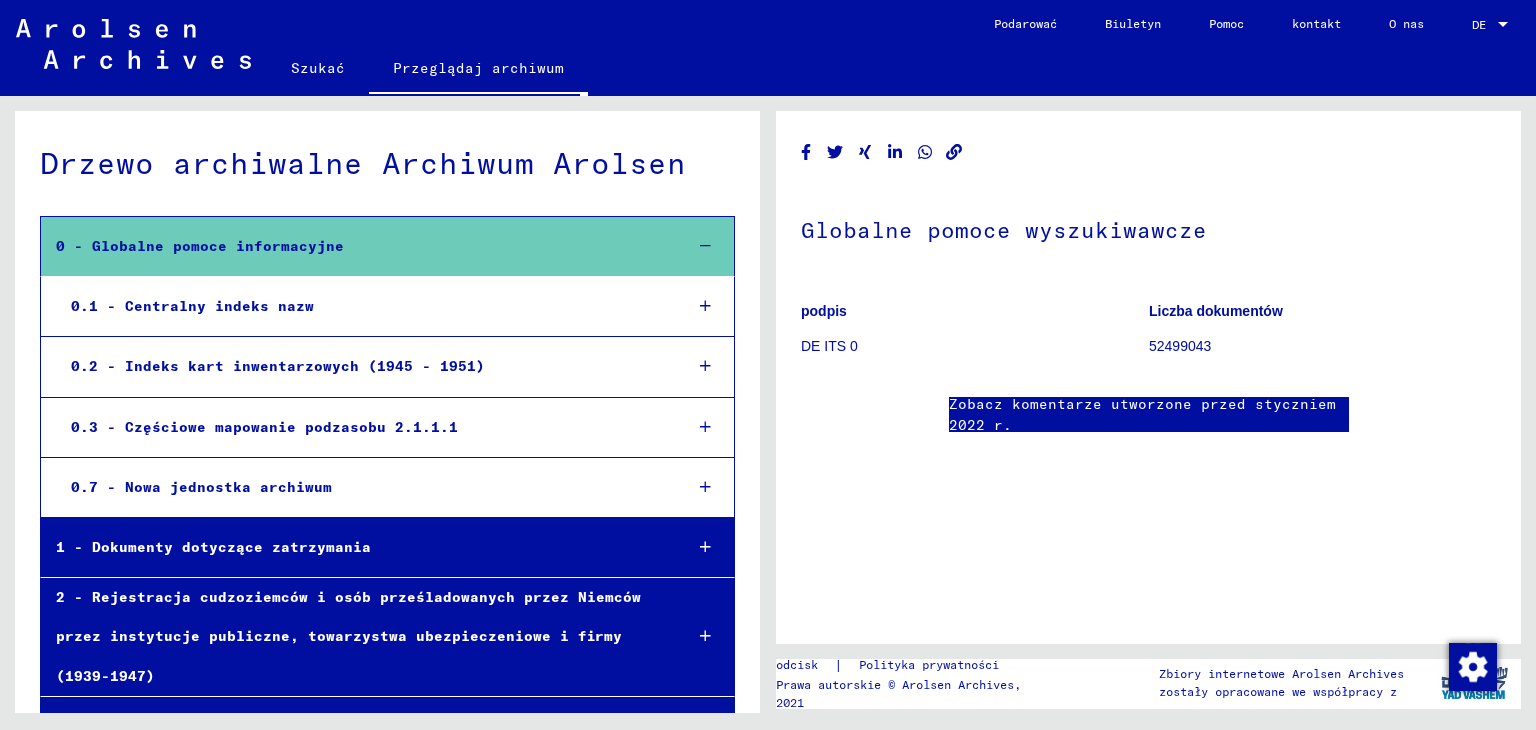 click on "0.1 - Centralny indeks nazw" at bounding box center [192, 306] 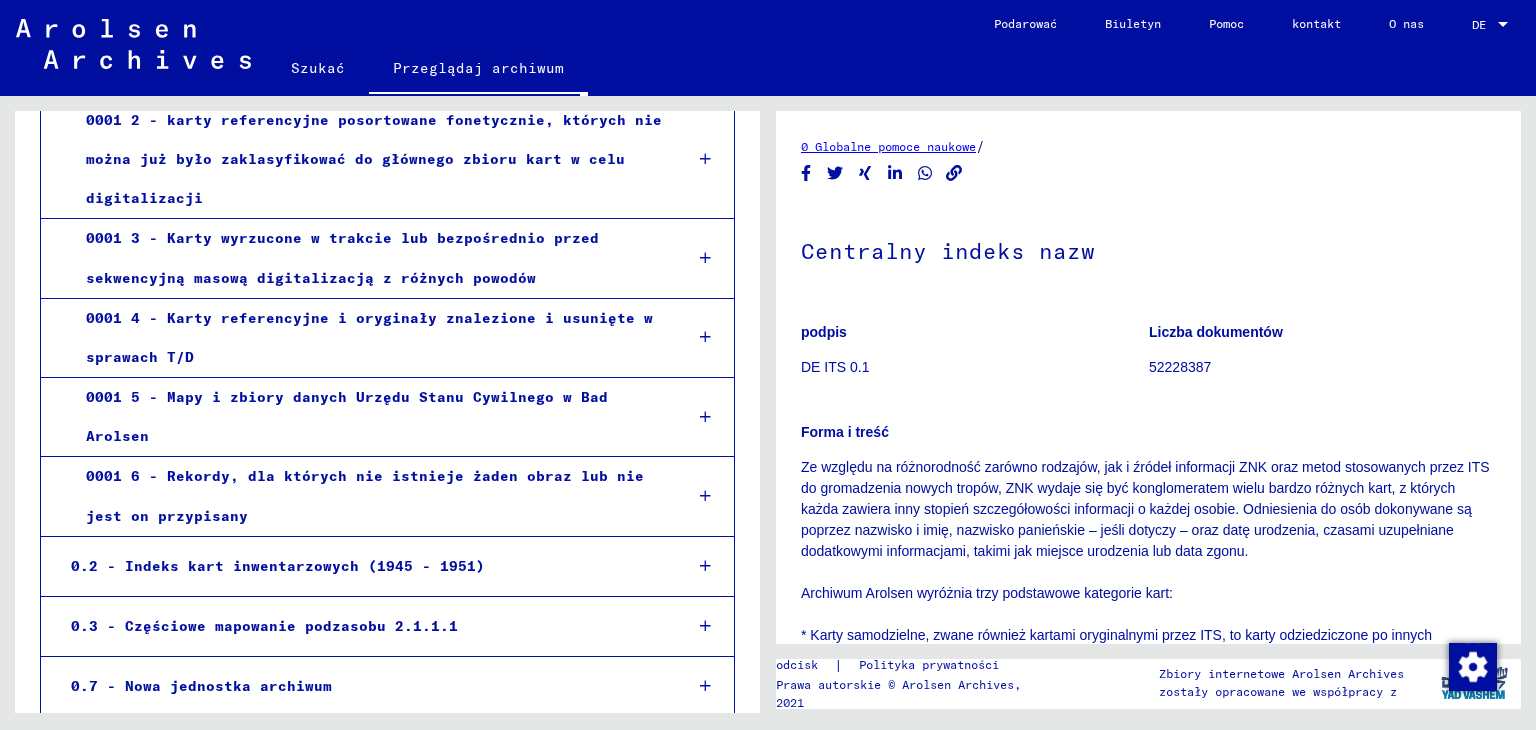 scroll, scrollTop: 0, scrollLeft: 0, axis: both 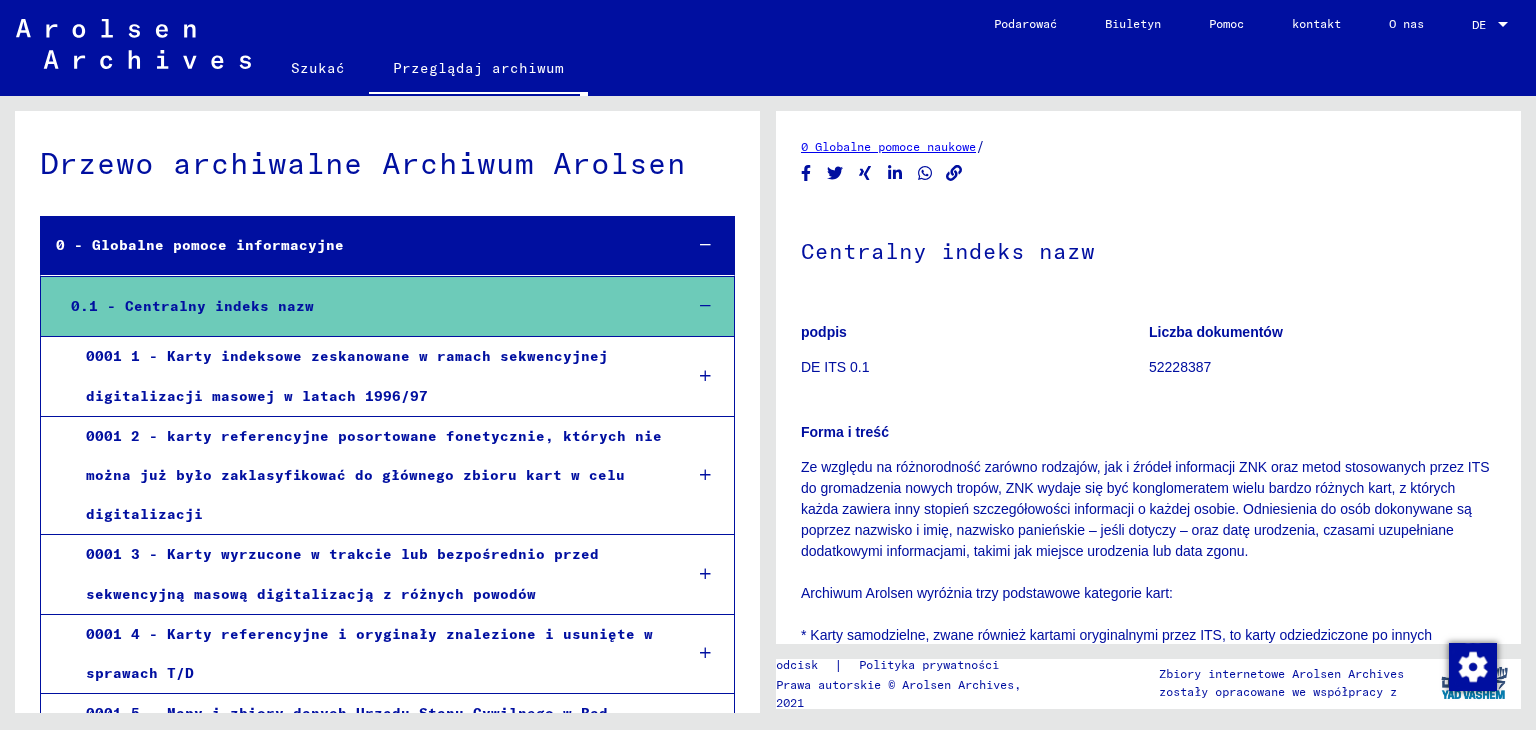 click on "0001 1 - Karty indeksowe zeskanowane w ramach sekwencyjnej digitalizacji masowej w latach 1996/97" at bounding box center (347, 375) 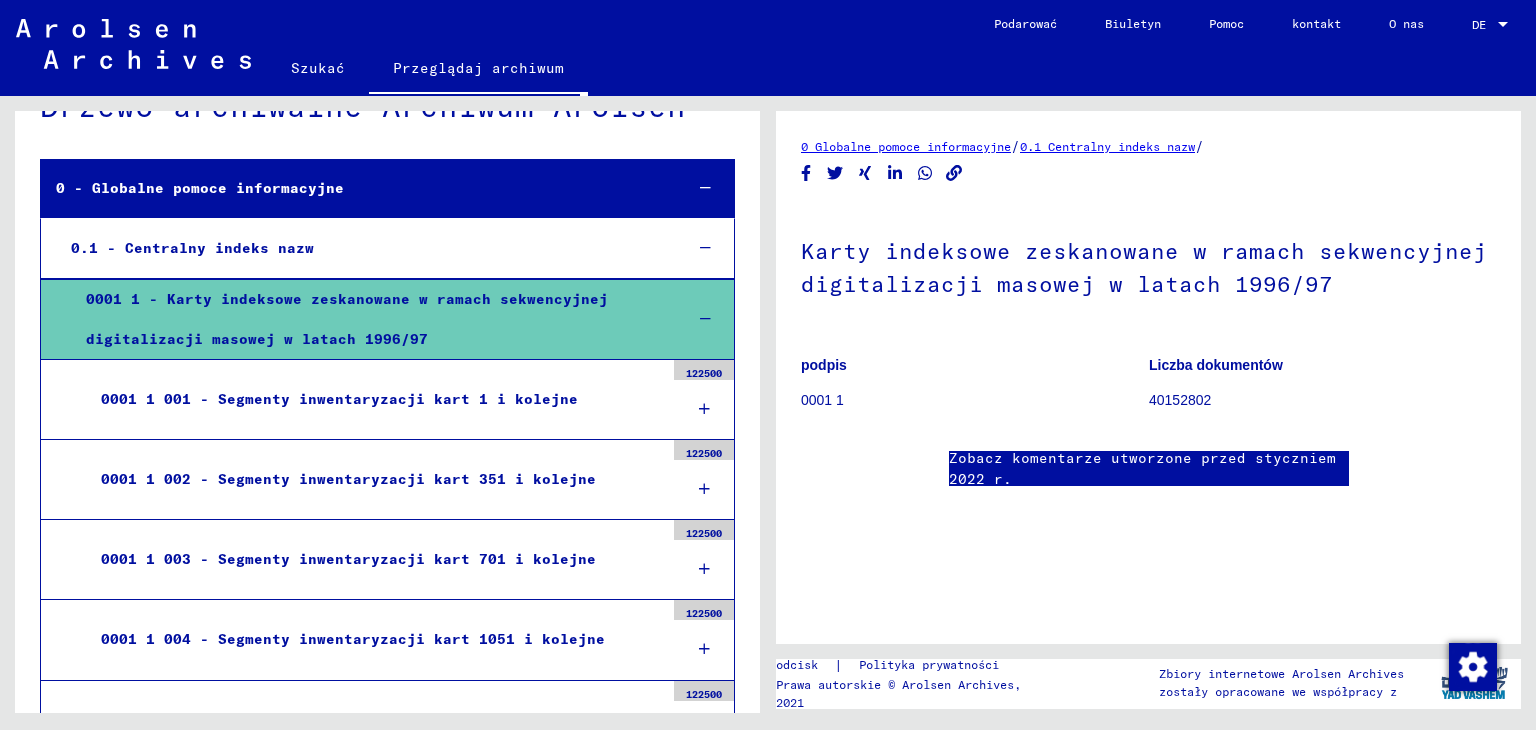 scroll, scrollTop: 0, scrollLeft: 0, axis: both 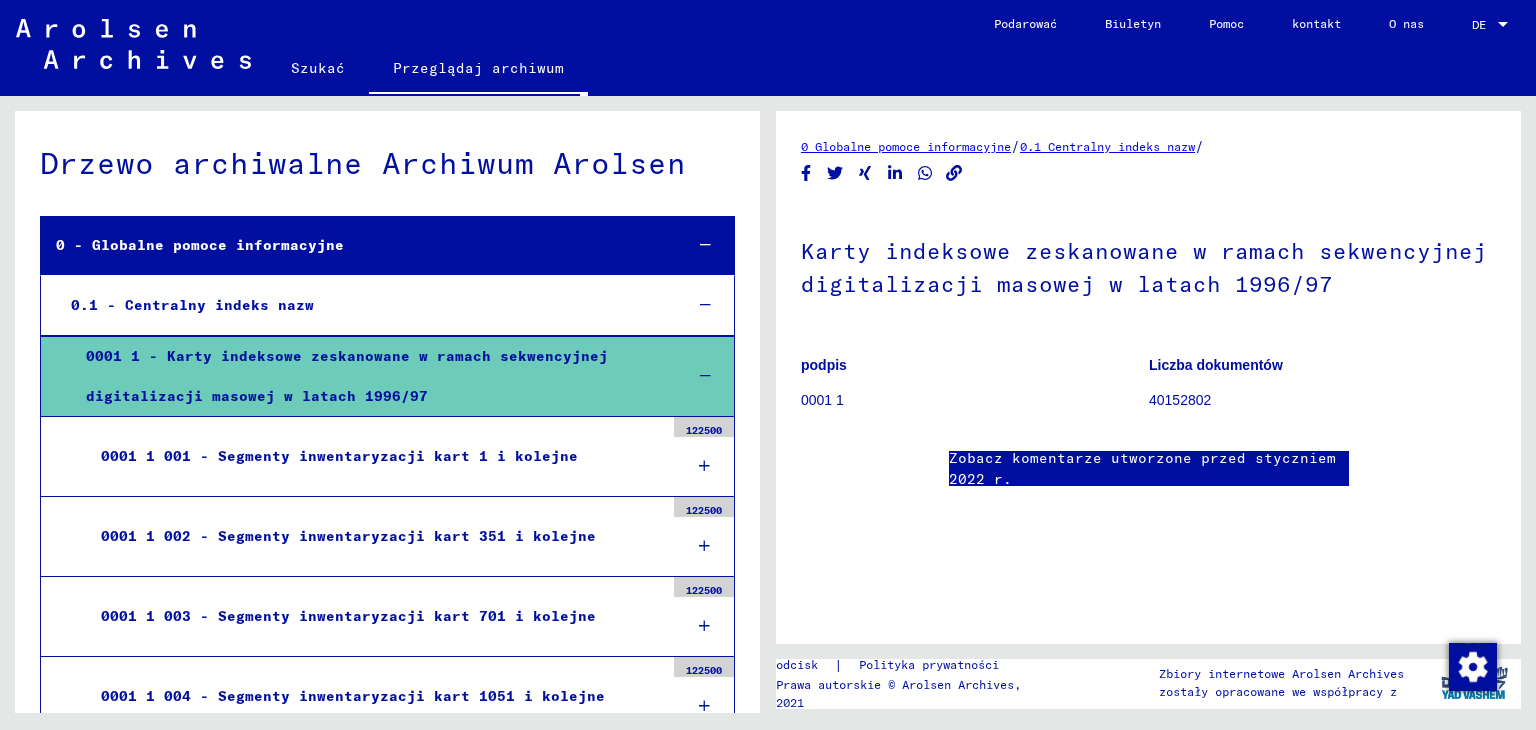 click on "0001 1 003 - Segmenty inwentaryzacji kart 701 i kolejne" at bounding box center (348, 616) 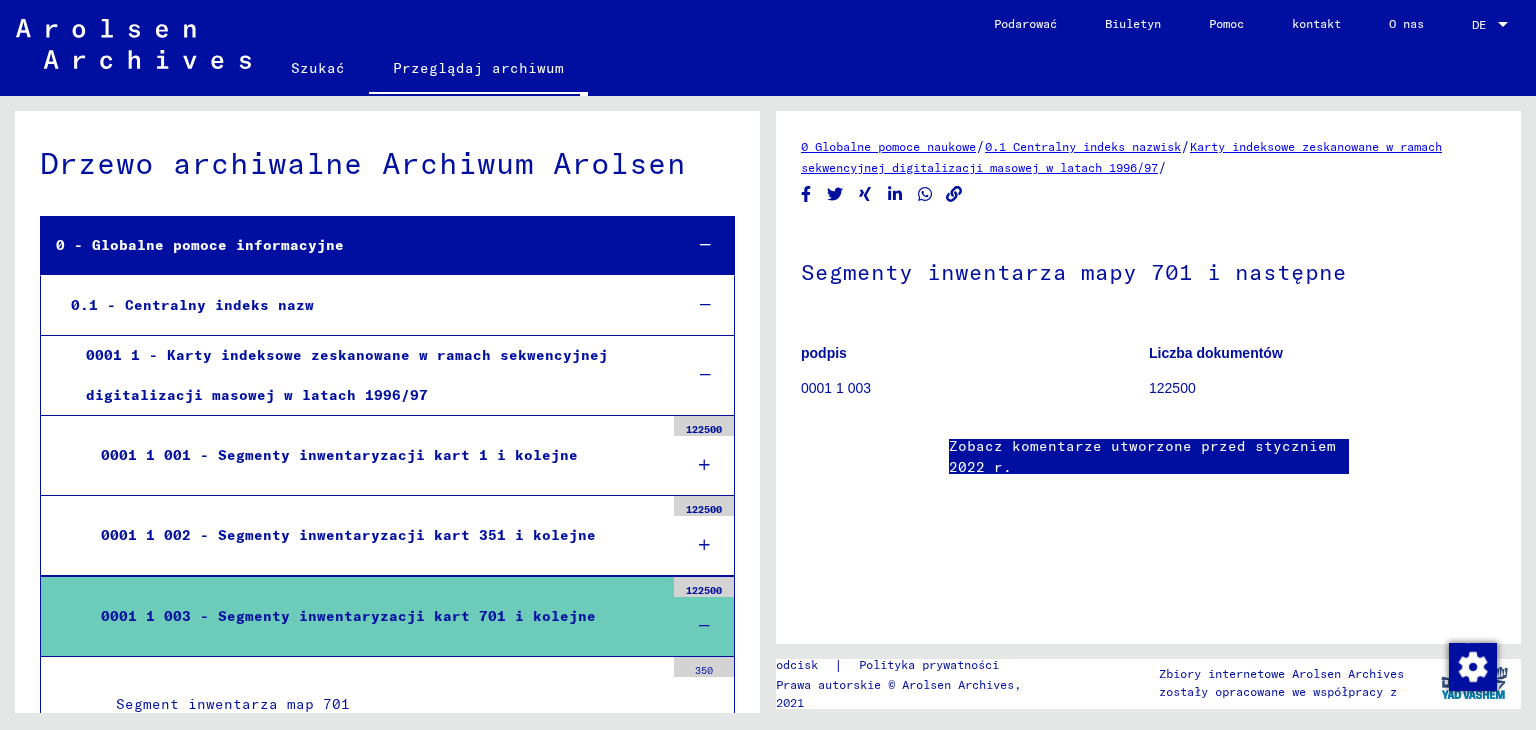 scroll, scrollTop: 530, scrollLeft: 0, axis: vertical 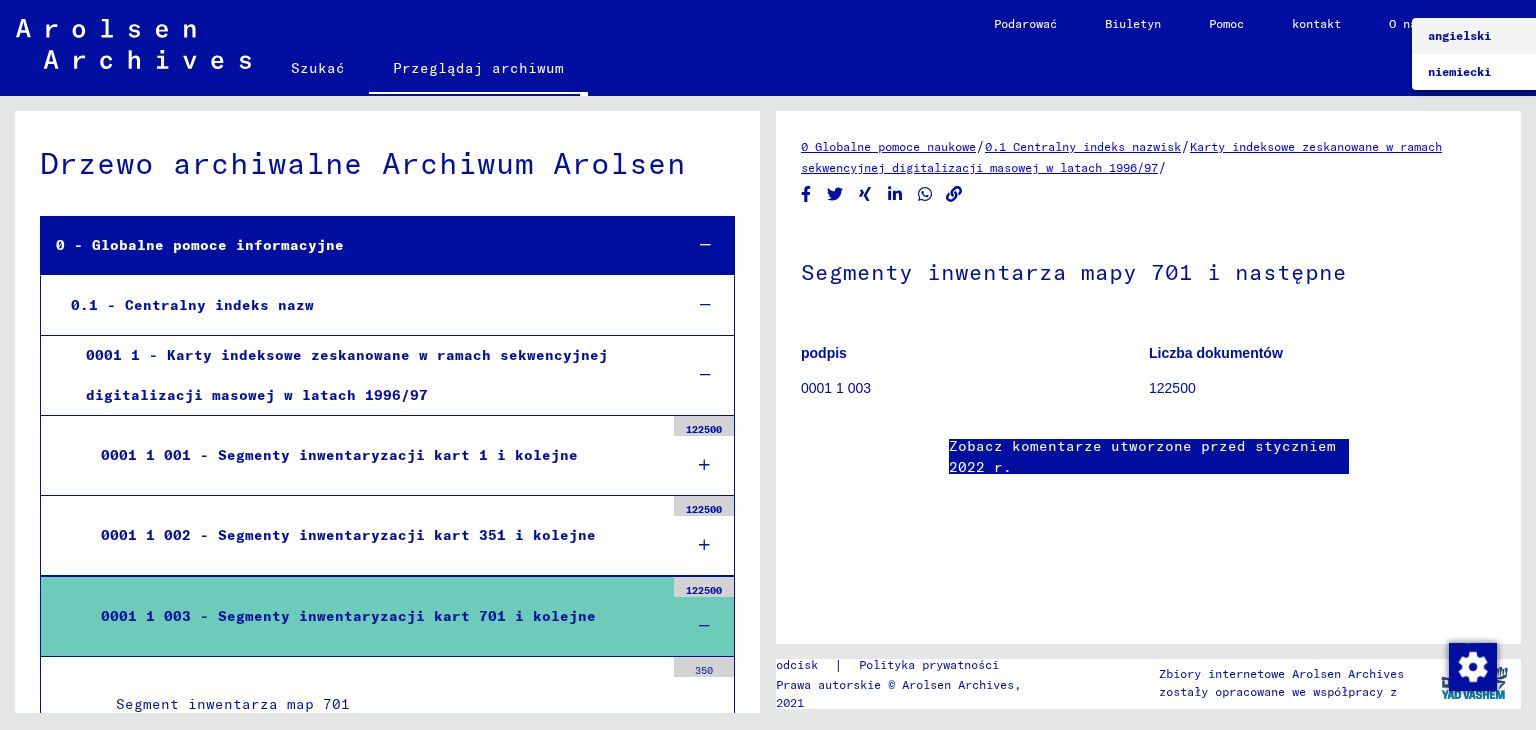 click at bounding box center [768, 365] 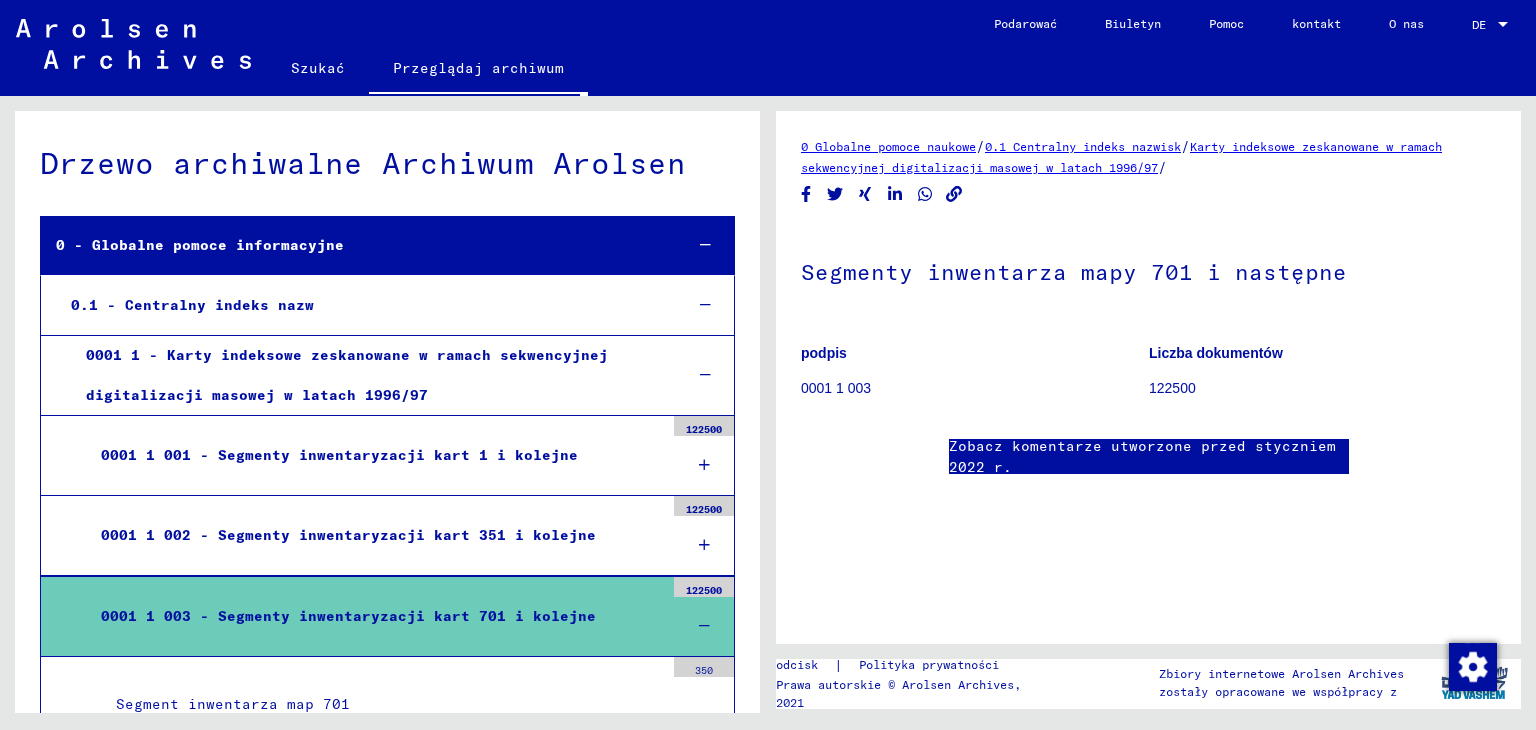 scroll, scrollTop: 404, scrollLeft: 0, axis: vertical 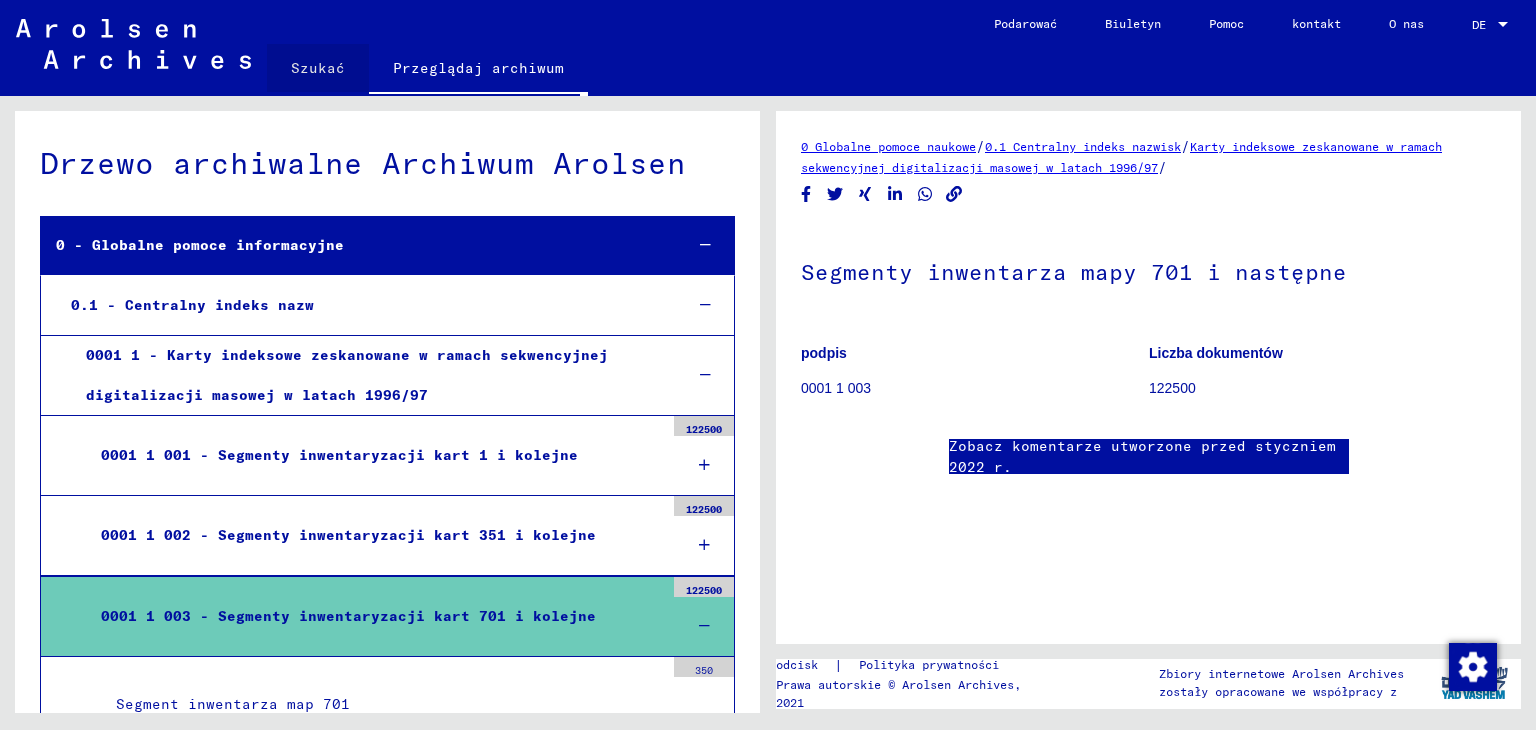 click on "Szukać" 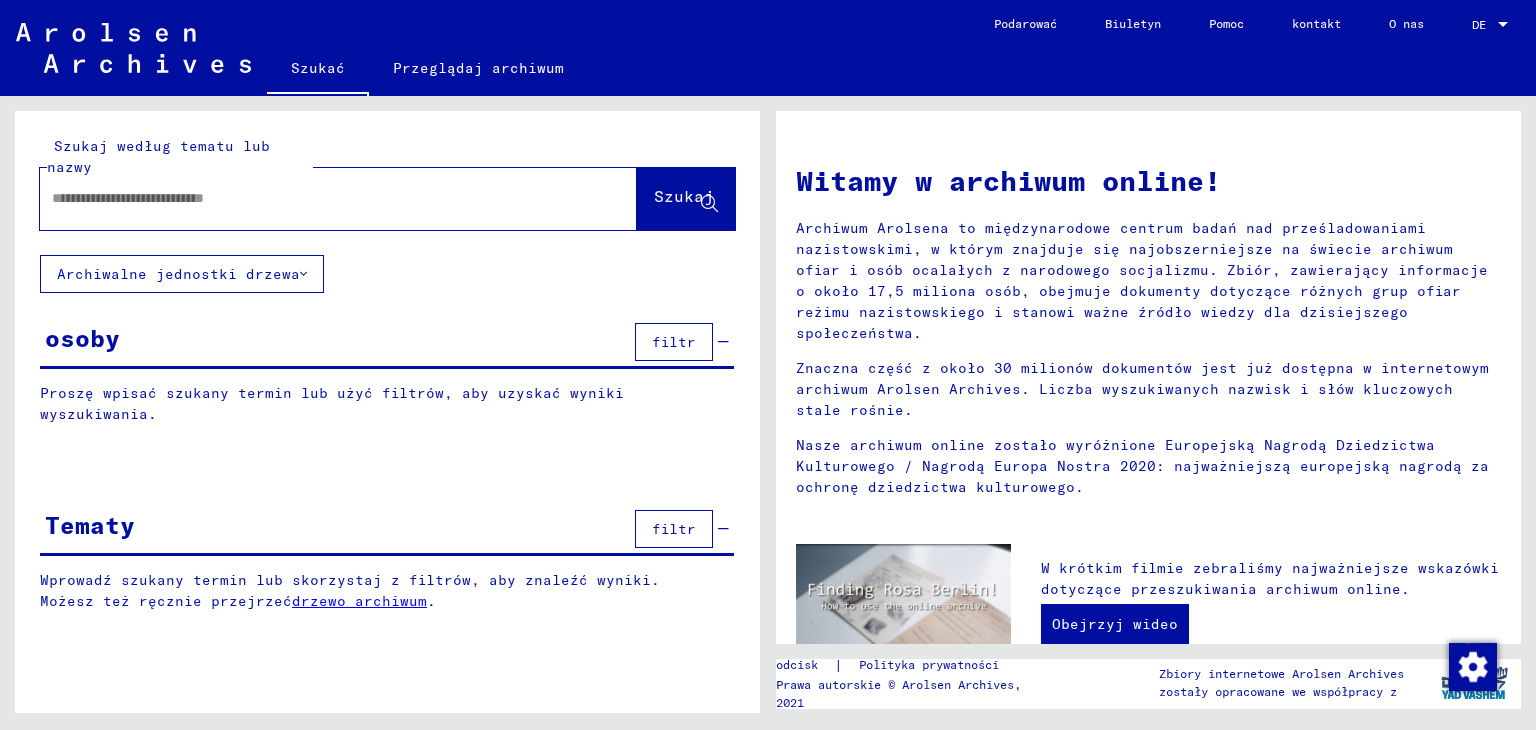 click on "osoby filtr" at bounding box center (387, 343) 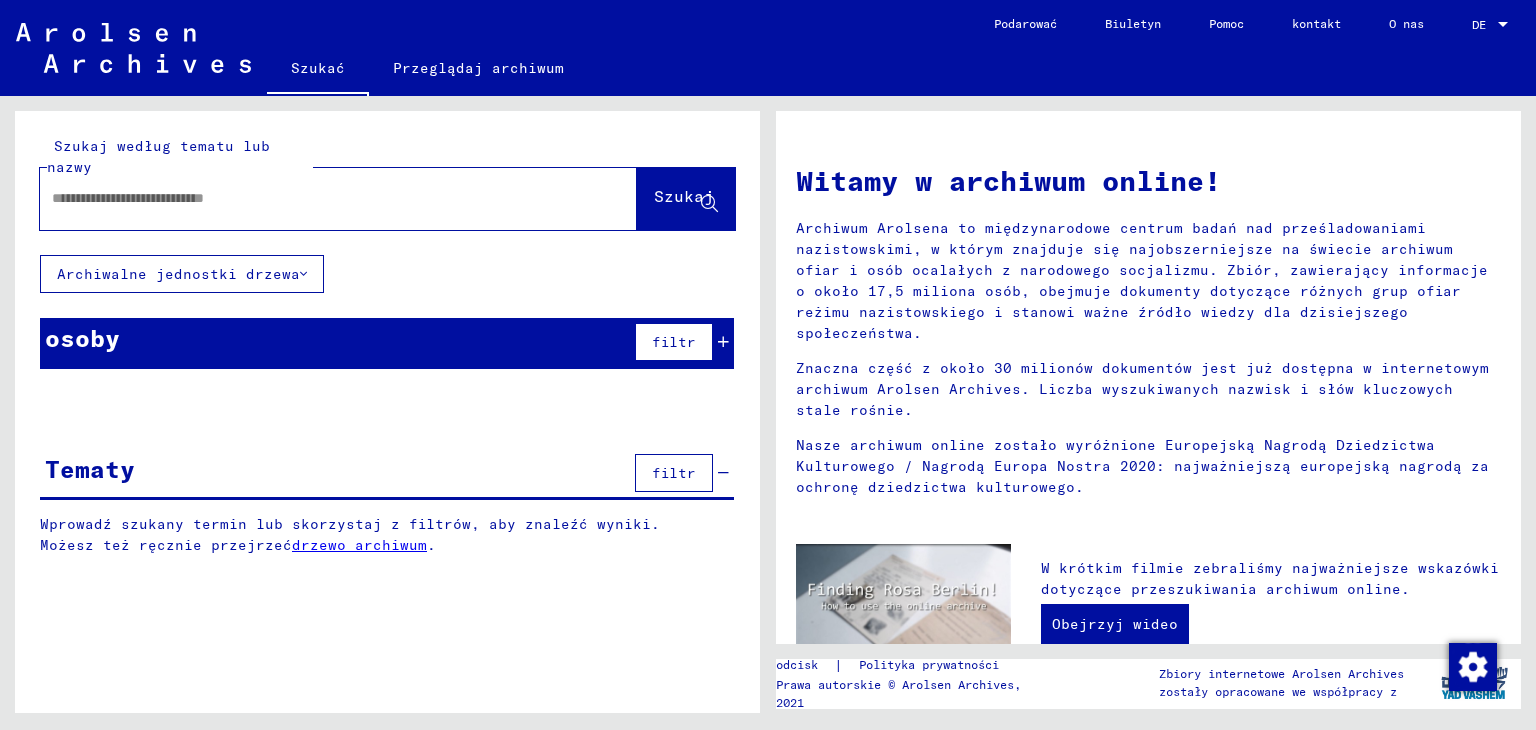 click at bounding box center (314, 198) 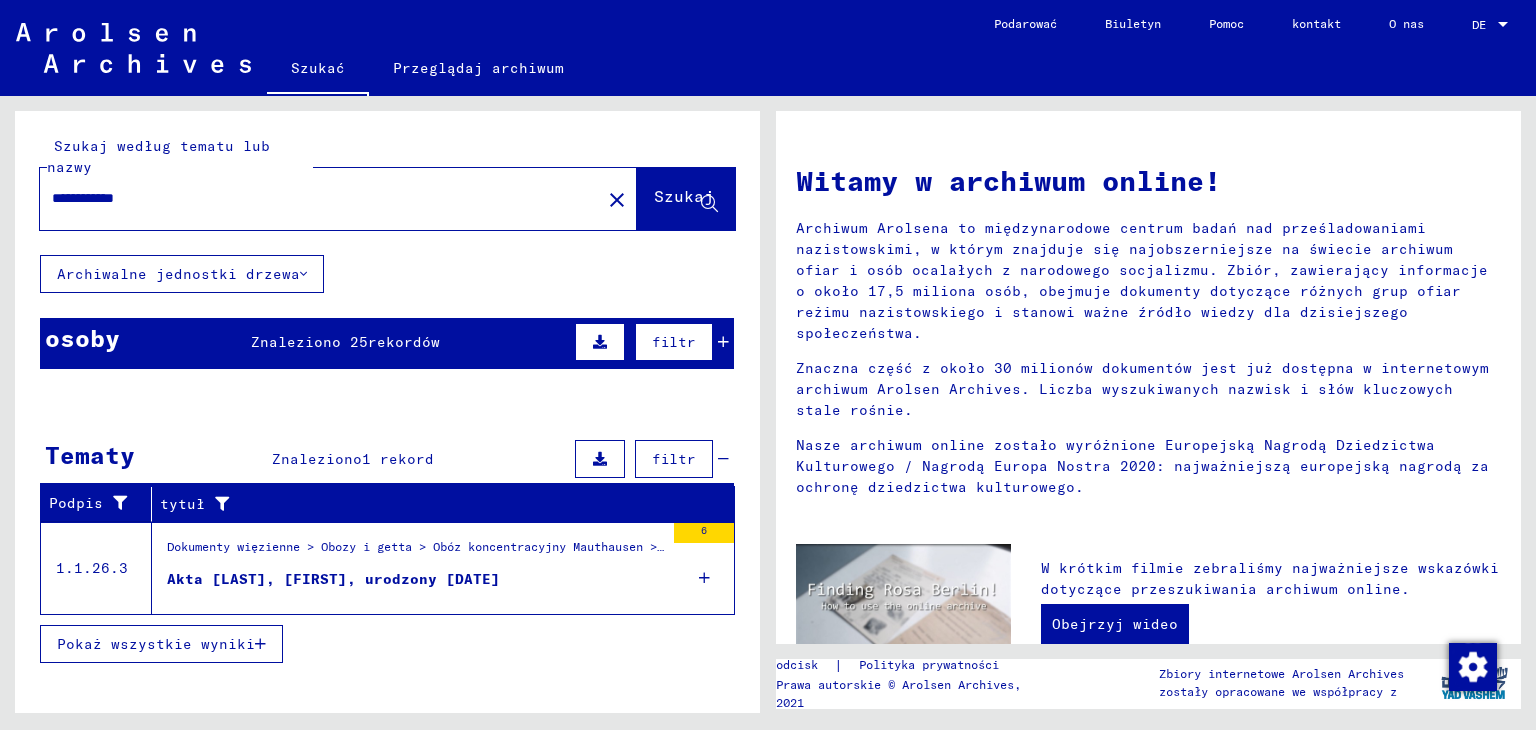 click on "Pokaż wszystkie wyniki" at bounding box center (156, 644) 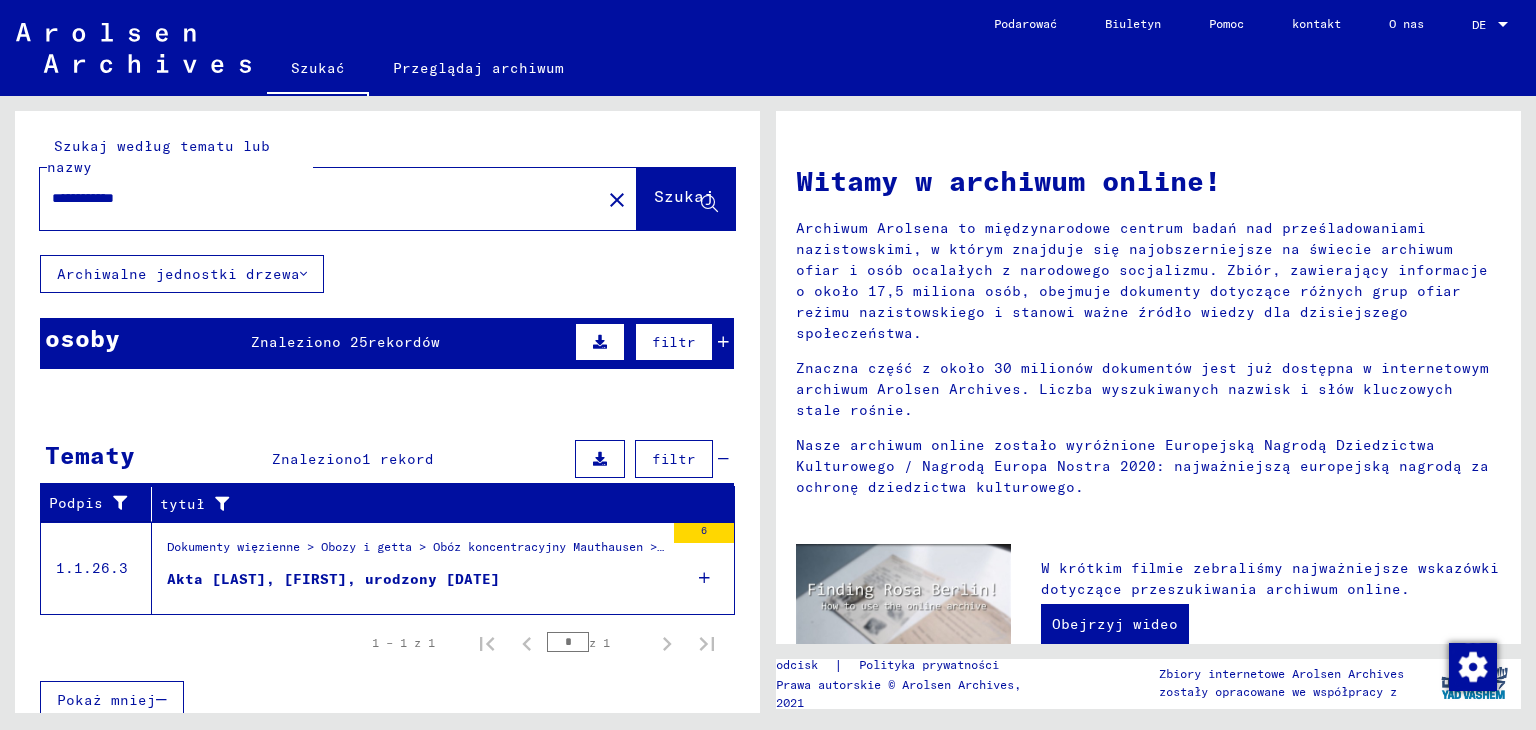 scroll, scrollTop: 12, scrollLeft: 0, axis: vertical 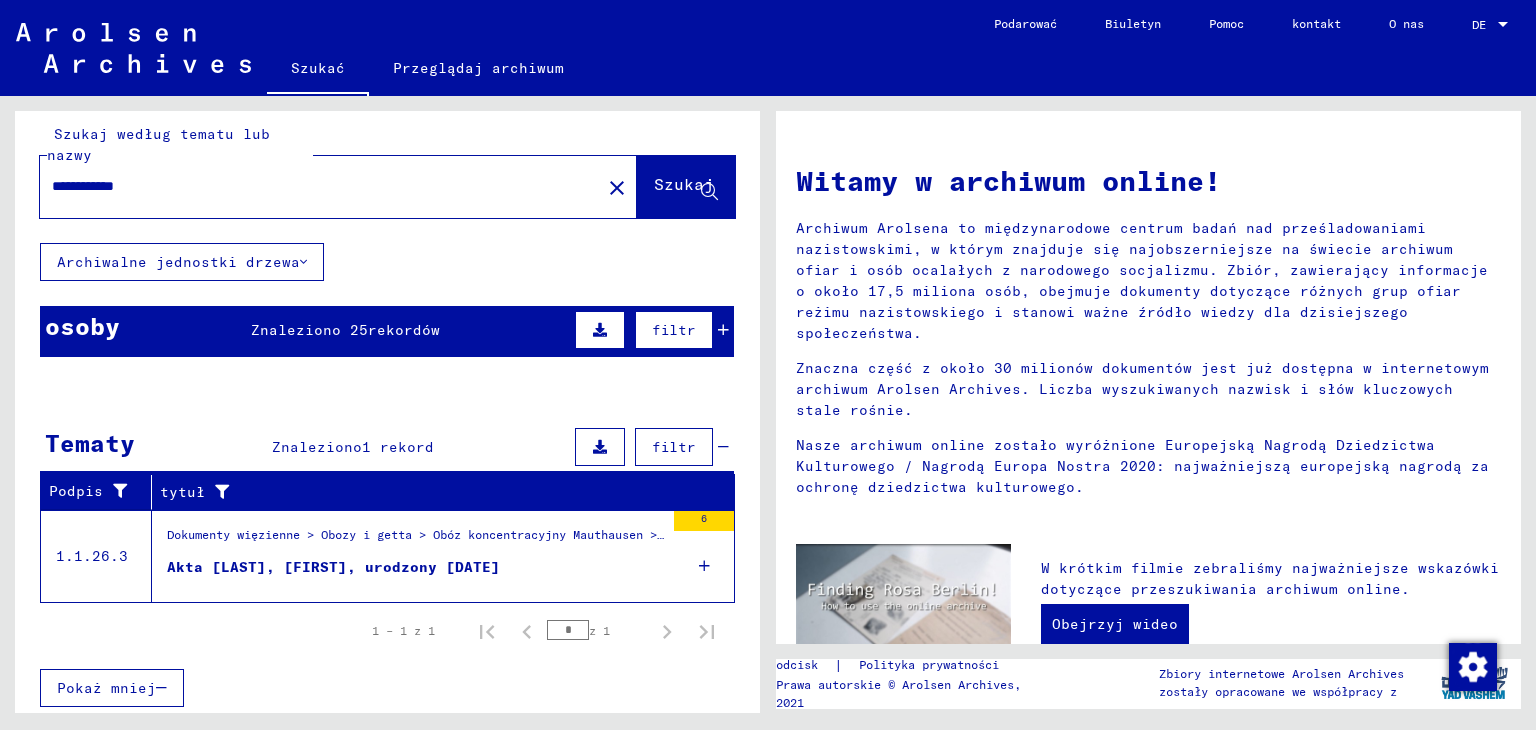 drag, startPoint x: 168, startPoint y: 193, endPoint x: 131, endPoint y: 188, distance: 37.336308 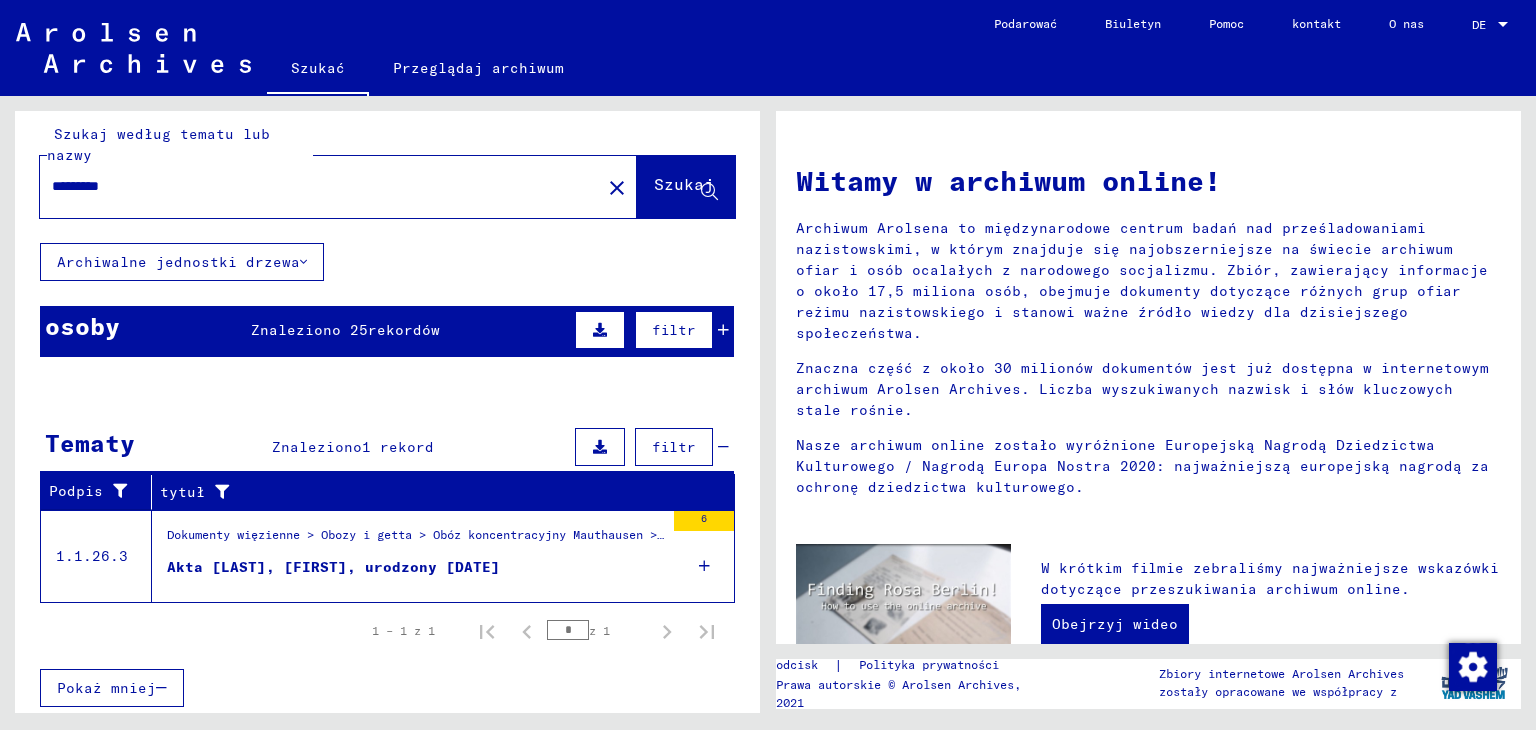type on "********" 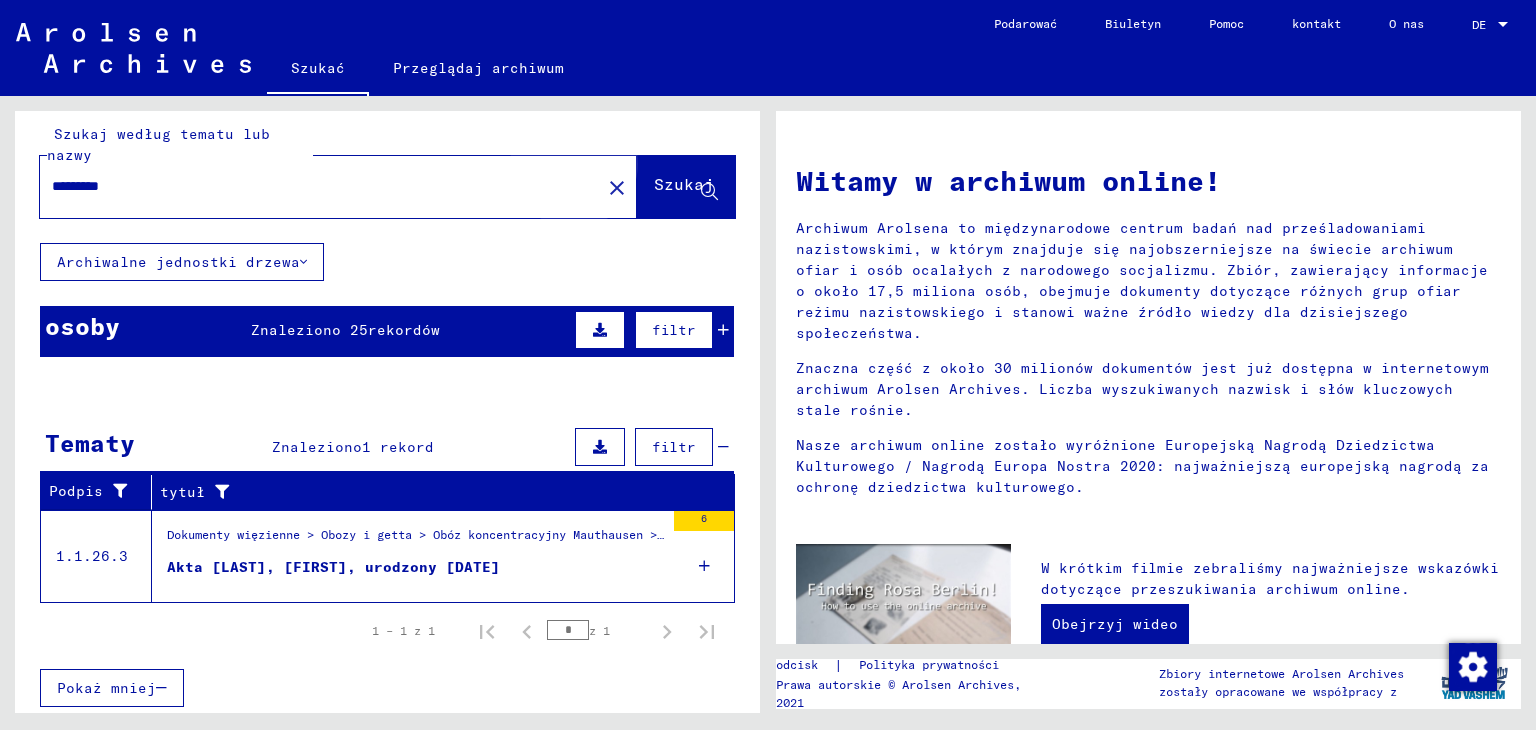 click on "Szukaj" 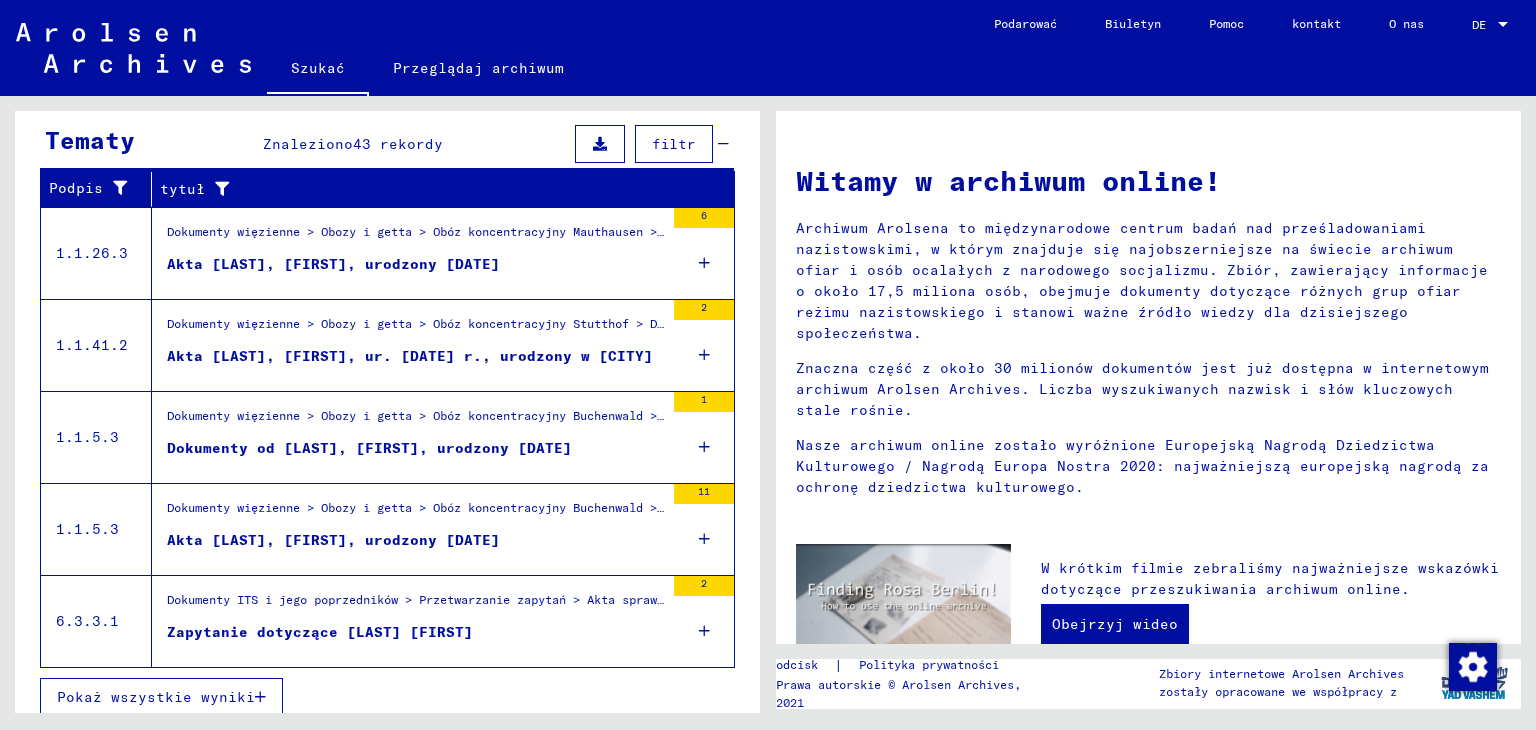 scroll, scrollTop: 324, scrollLeft: 0, axis: vertical 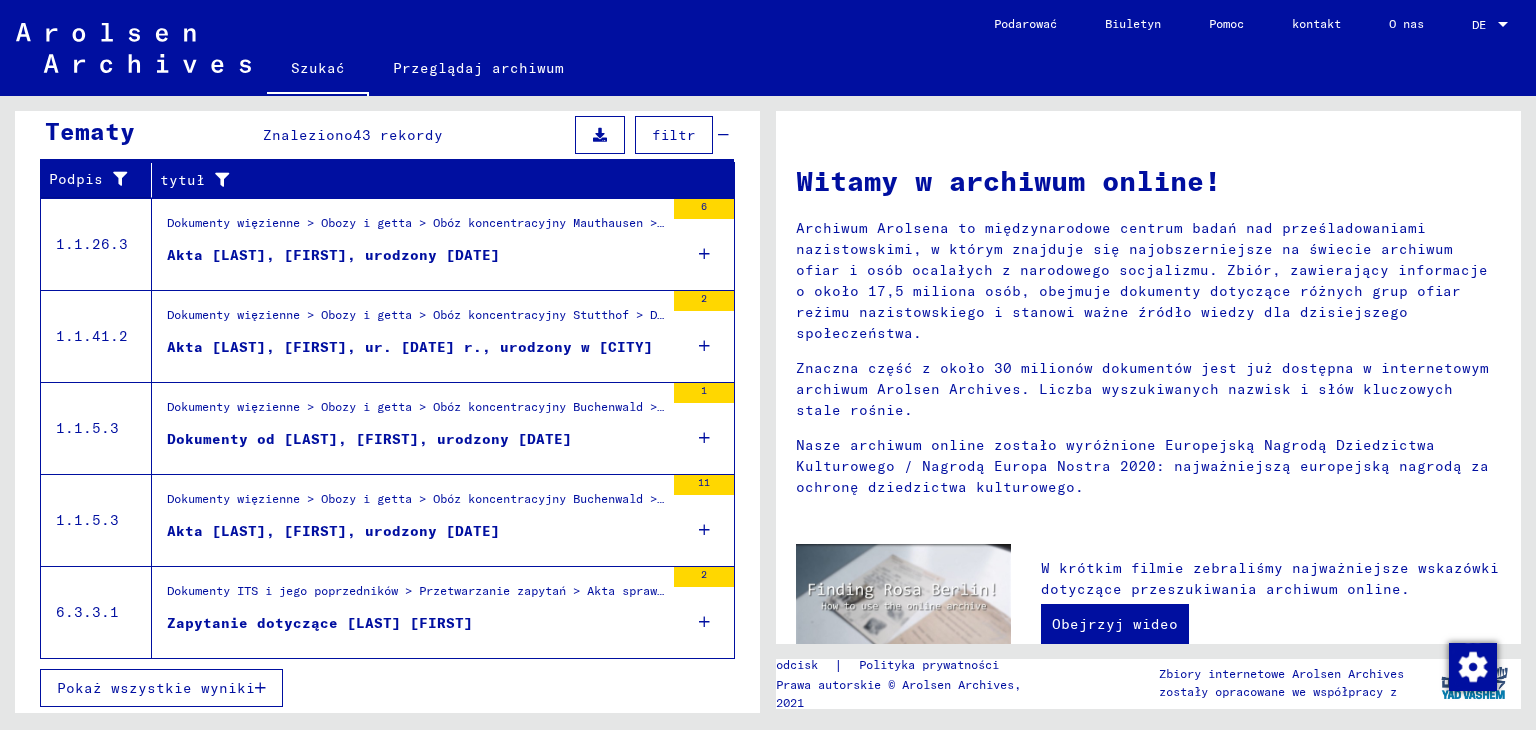 type 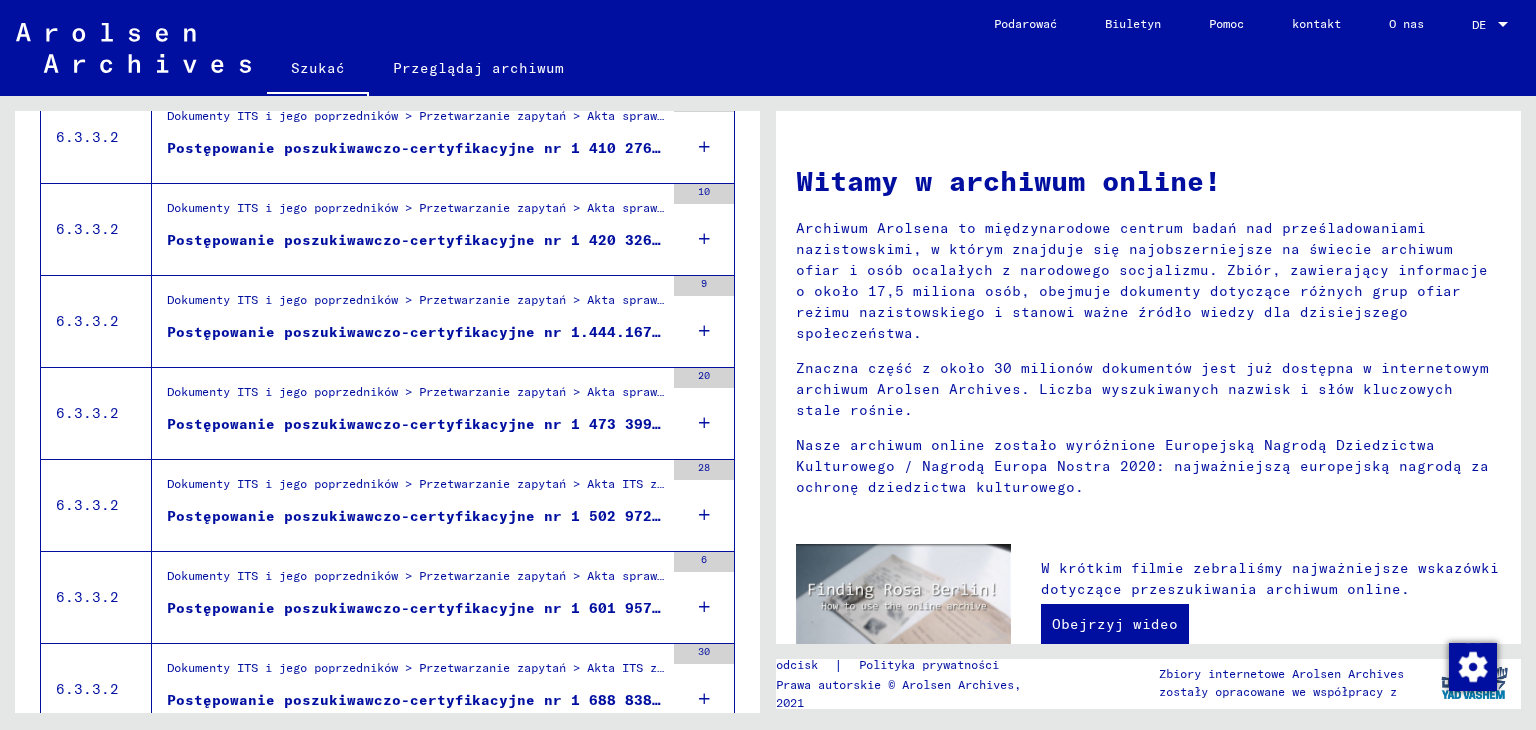 scroll, scrollTop: 2216, scrollLeft: 0, axis: vertical 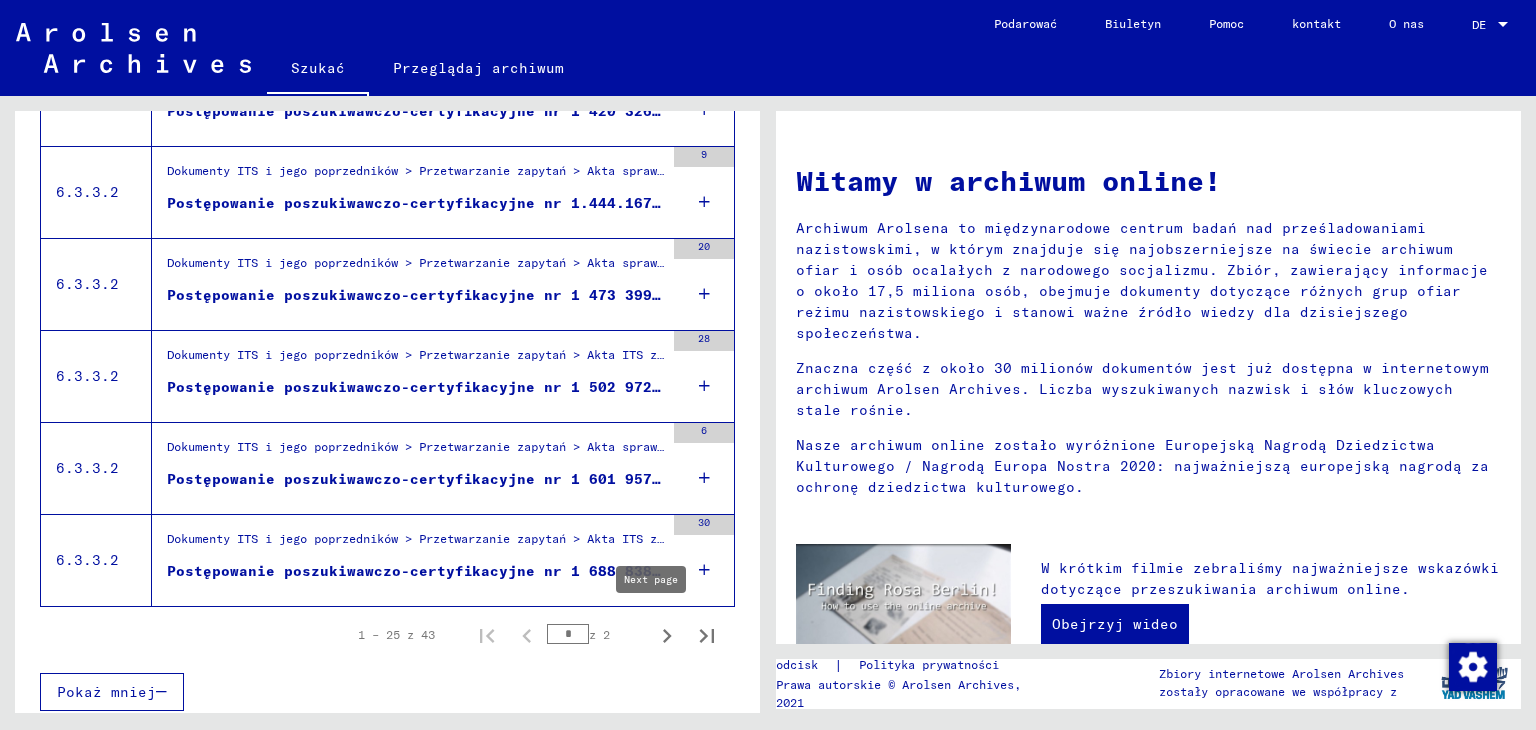 type 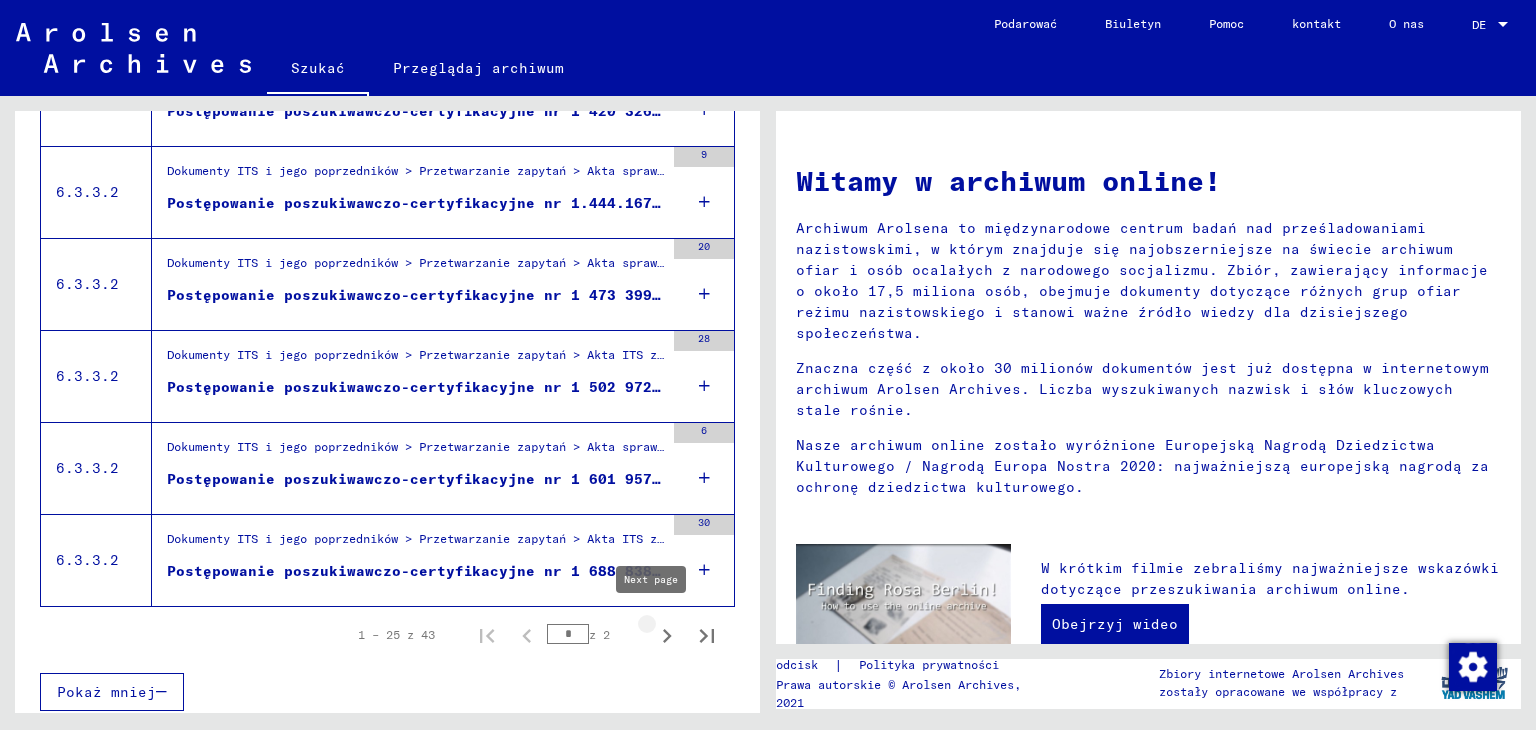 click 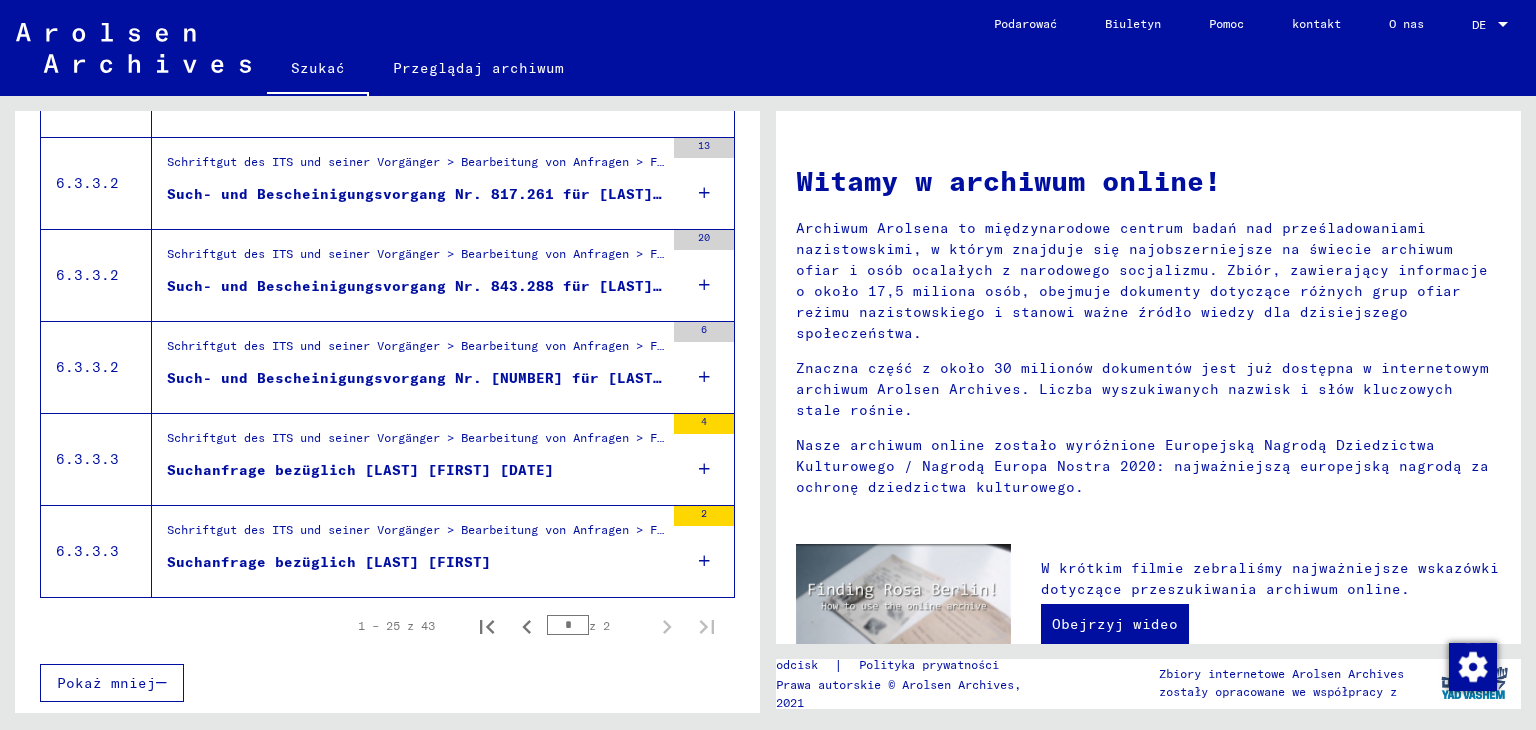 scroll, scrollTop: 1573, scrollLeft: 0, axis: vertical 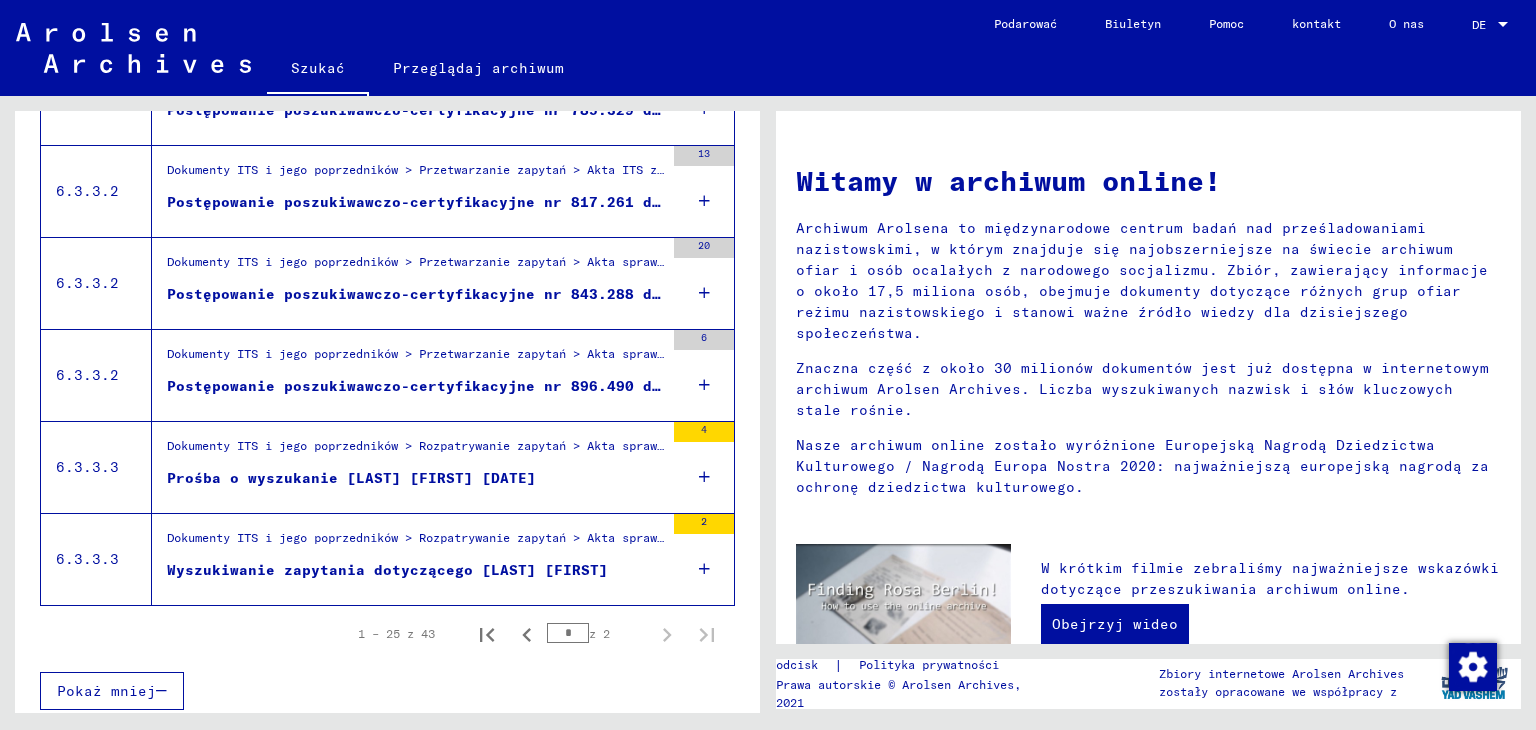 click on "Dokumenty ITS i jego poprzedników > Przetwarzanie zapytań > Akta ITS związane ze sprawami od 1947 r. > Składanie spraw T/D > Procesy poszukiwań i certyfikacji o numerach (T/D) od 750 000 do 999 999 > Procesy poszukiwań i certyfikacji o numerach (T/D) od 817 000 do 817 499" at bounding box center (1120, 169) 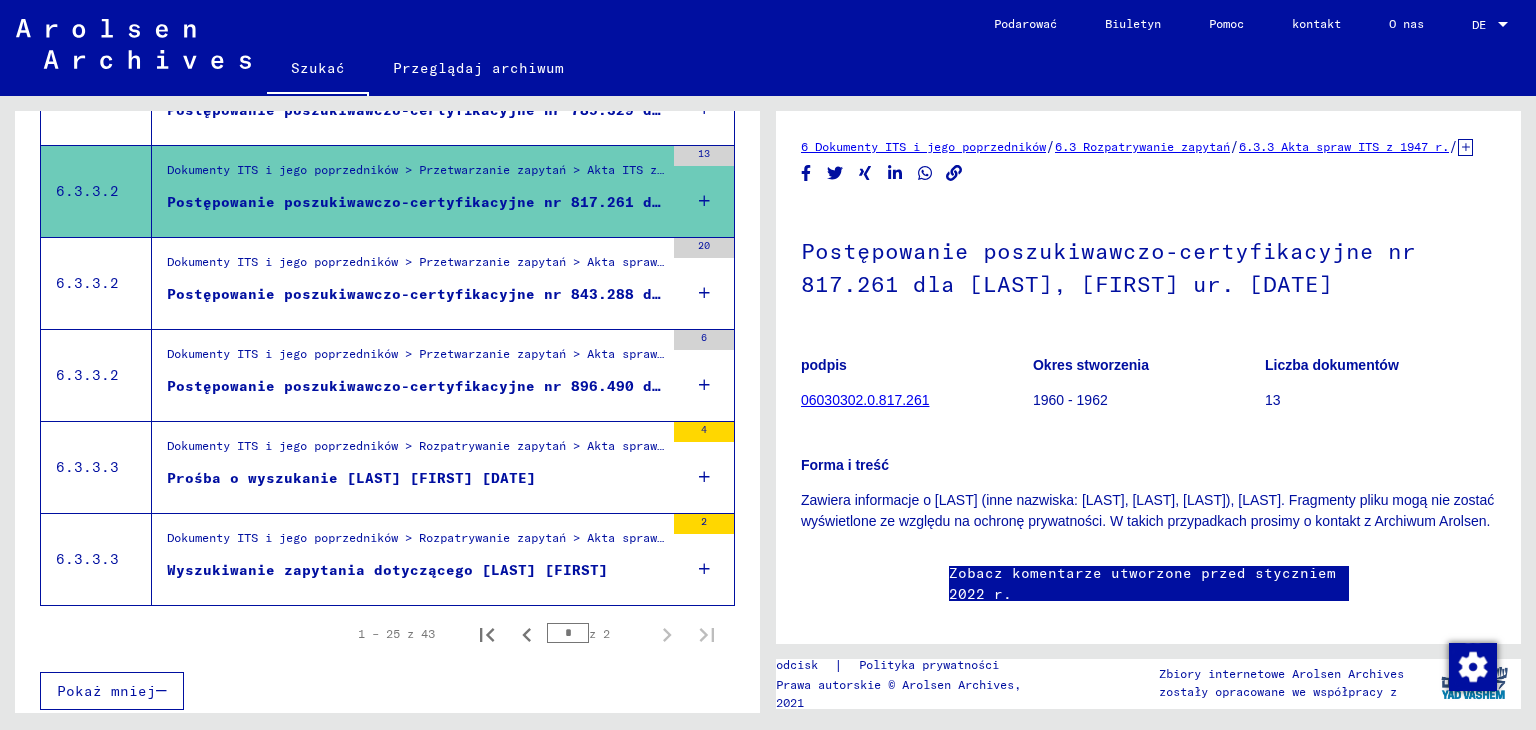 scroll, scrollTop: 0, scrollLeft: 0, axis: both 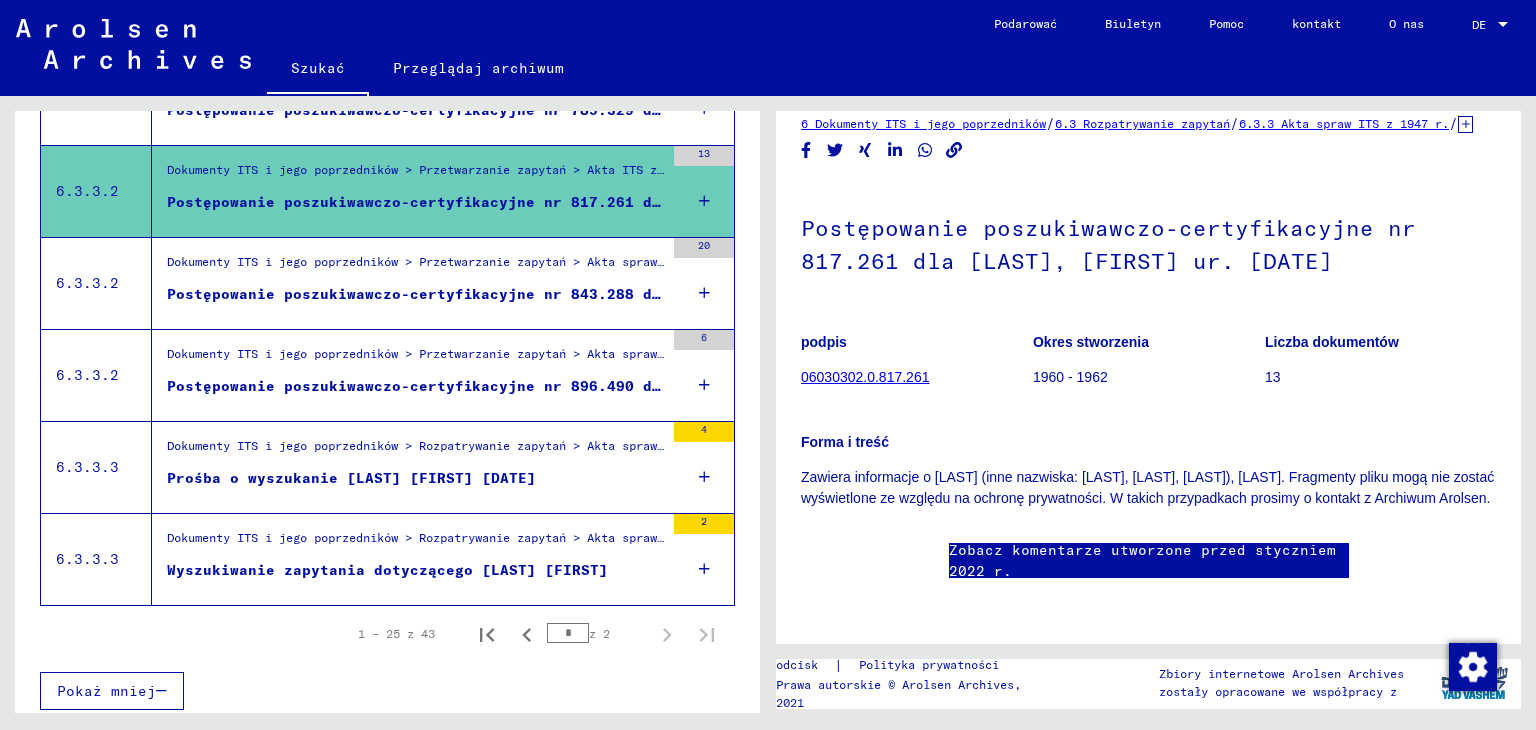 click on "Postępowanie poszukiwawczo-certyfikacyjne nr 896.490 dla [LAST], [FIRST] ur. [DATE] lub [DATE]" at bounding box center (589, 386) 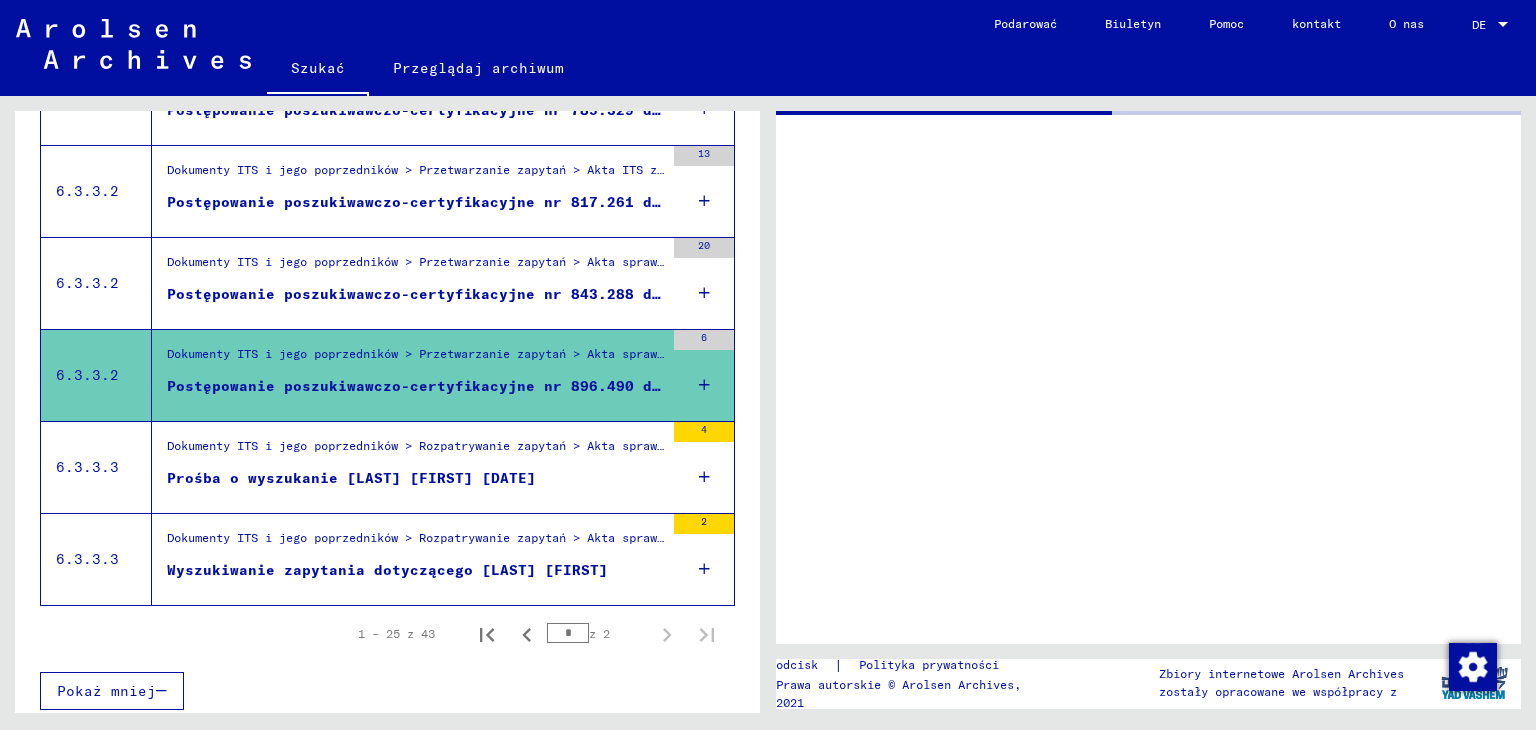 scroll, scrollTop: 0, scrollLeft: 0, axis: both 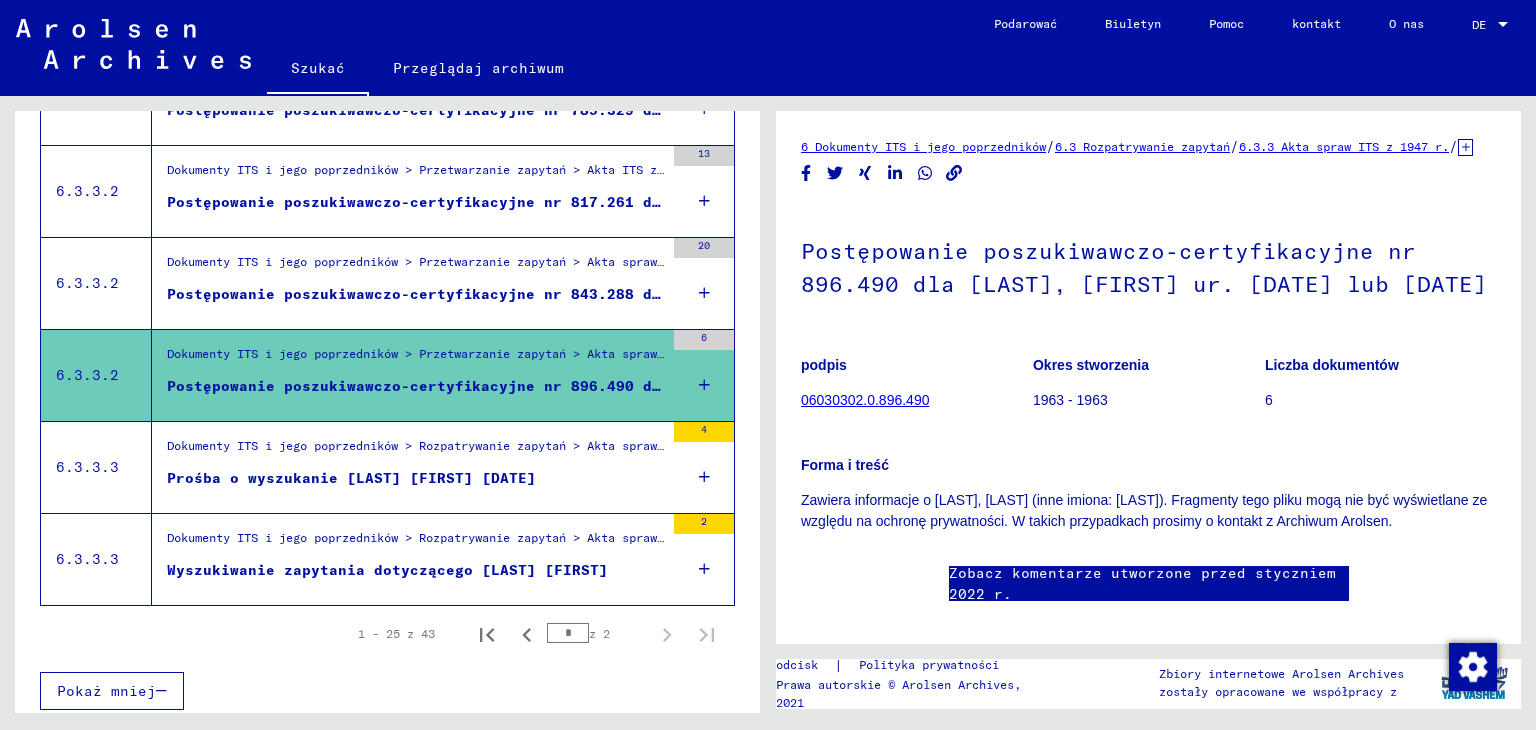 click on "Dokumenty ITS i jego poprzedników > Rozpatrywanie zapytań > Akta spraw ITS od 1947 r. > Składanie zapytań rozpatrzonych negatywnie pod „numerem pisma” > Sprawy o numerach pisma od B177001 do B177500" at bounding box center (415, 451) 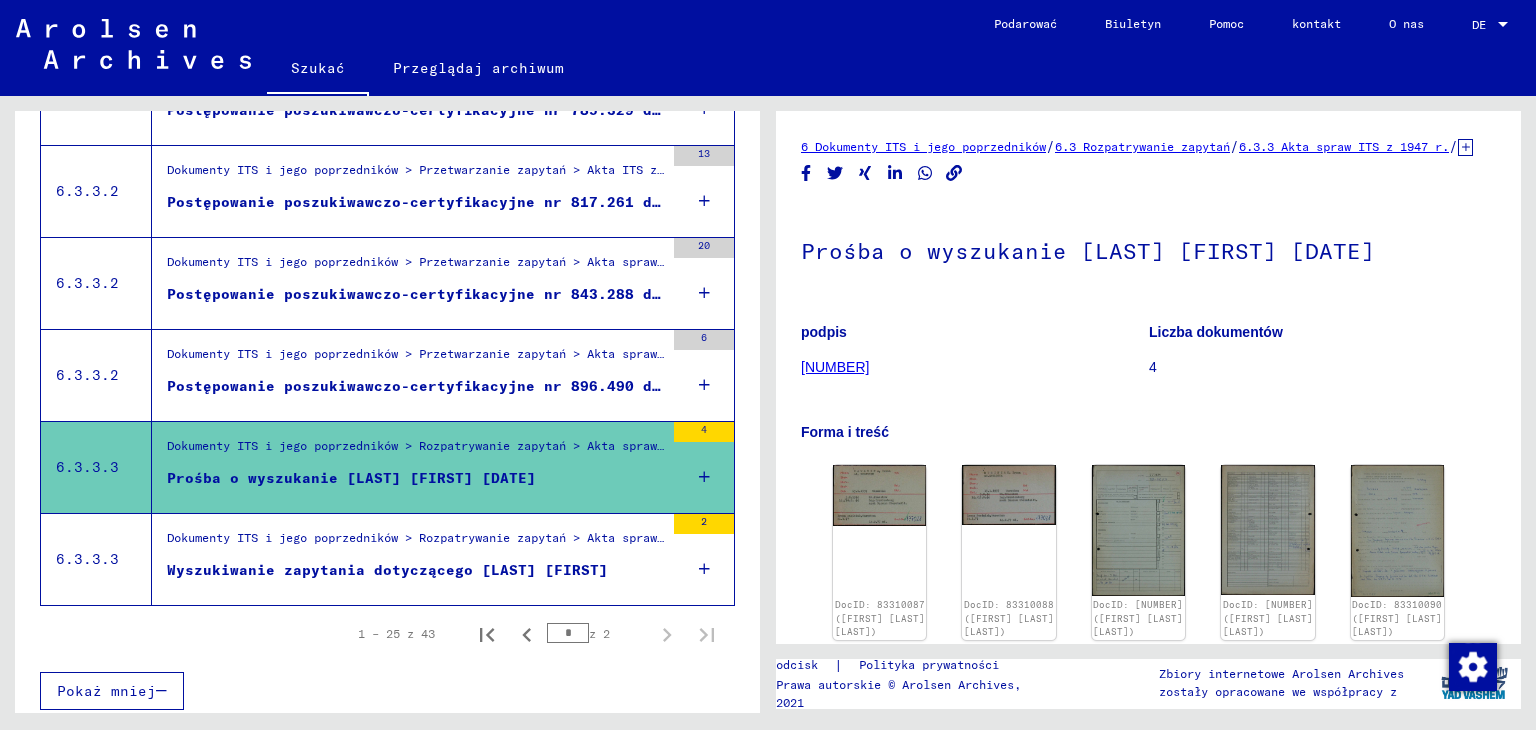 scroll, scrollTop: 0, scrollLeft: 0, axis: both 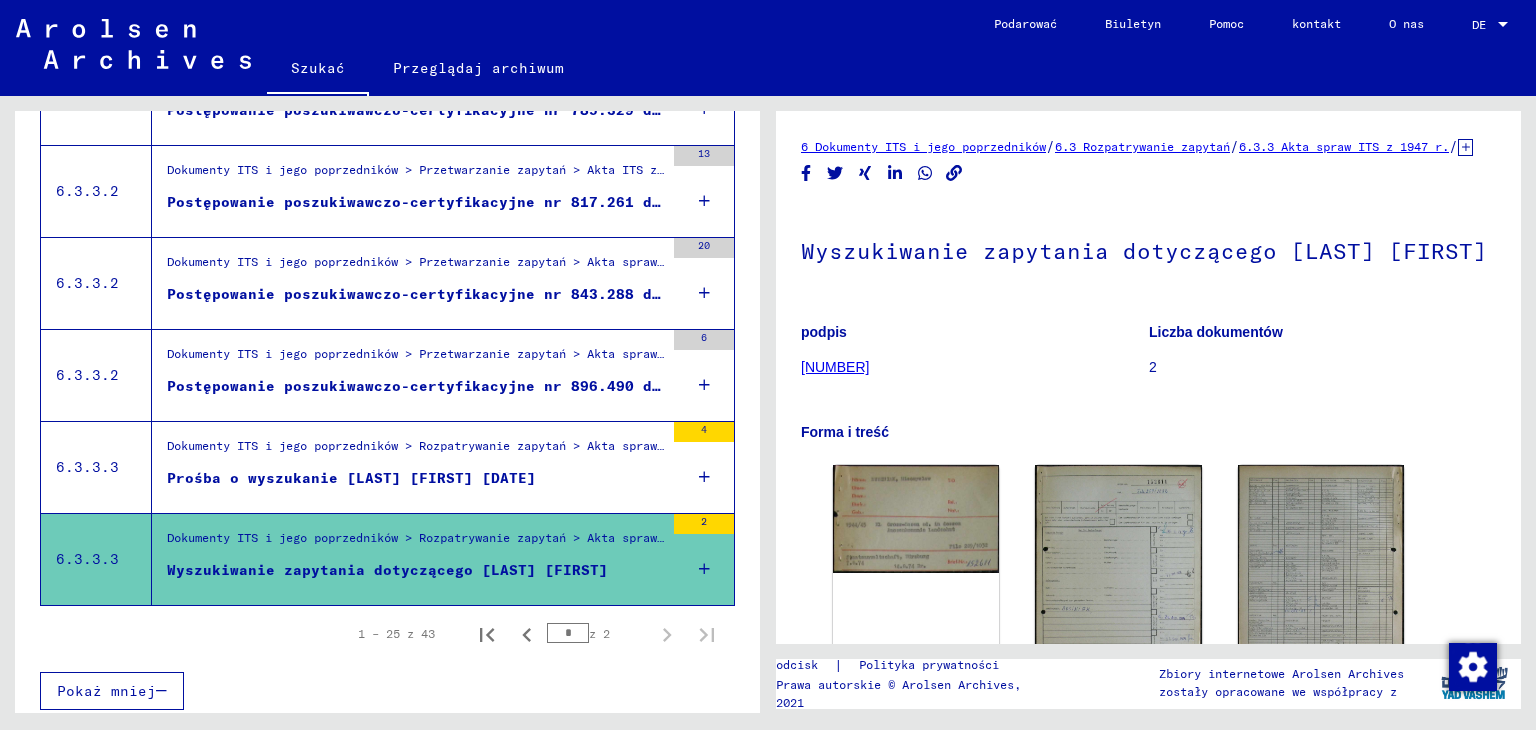click on "Dokumenty ITS i jego poprzedników > Przetwarzanie zapytań > Akta spraw ITS od 1947 r. > Składanie spraw T/D > Procesy poszukiwań i certyfikacji o numerach (T/D) od 750 000 do 999 999 > Procesy poszukiwań i certyfikacji o numerach (T/D) od 843 000 do 843 499" at bounding box center [415, 268] 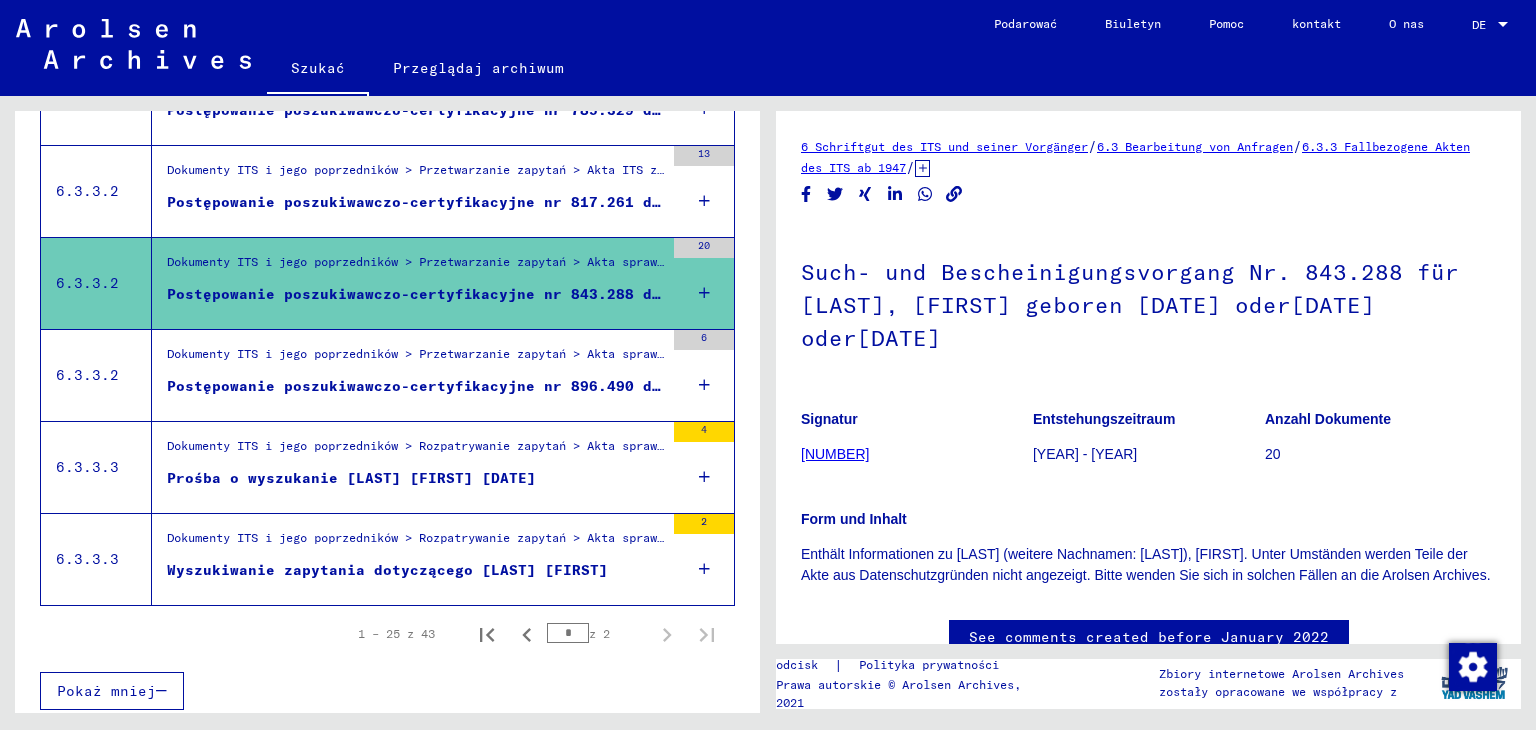scroll, scrollTop: 0, scrollLeft: 0, axis: both 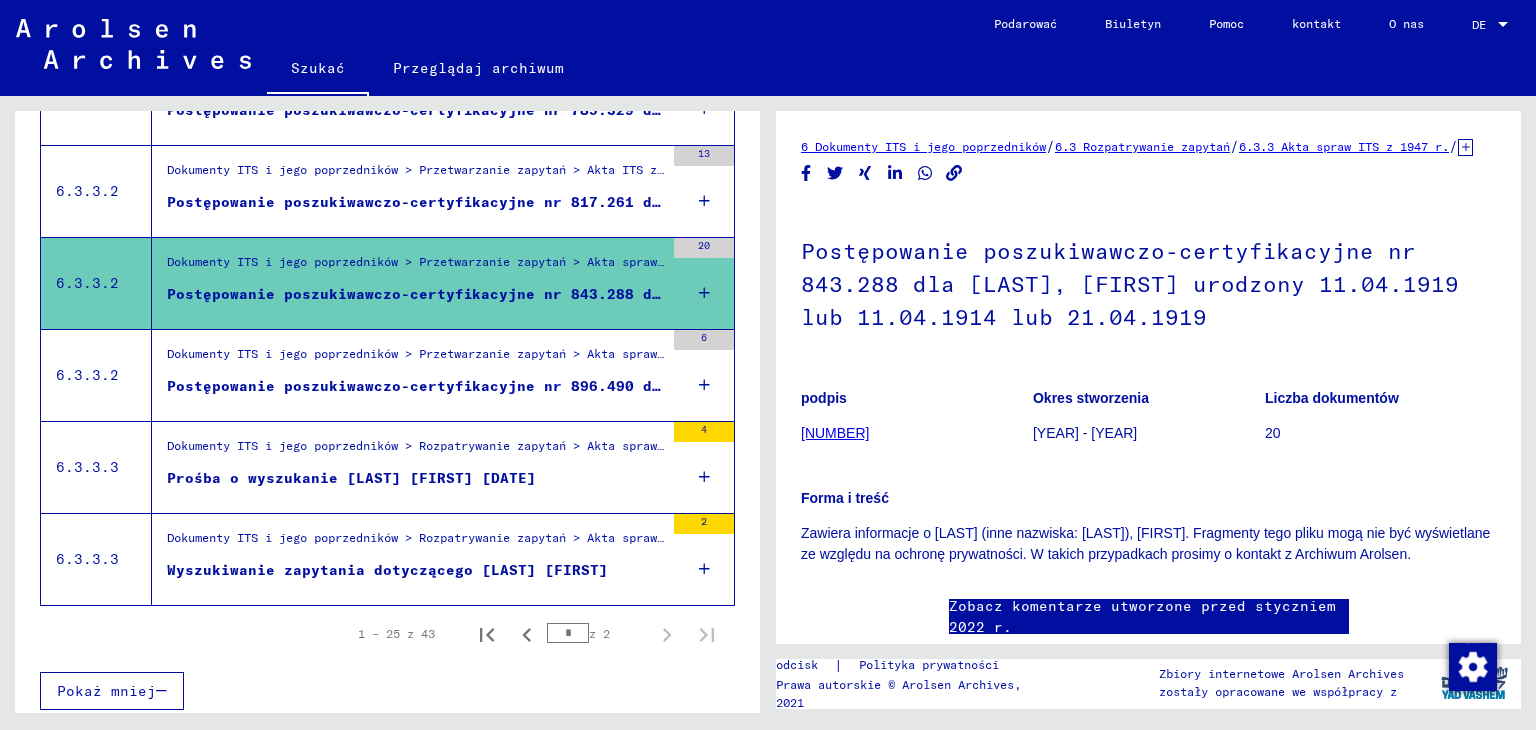 click on "Postępowanie poszukiwawczo-certyfikacyjne nr 817.261 dla [LAST], [FIRST] ur. [DATE]" at bounding box center (540, 202) 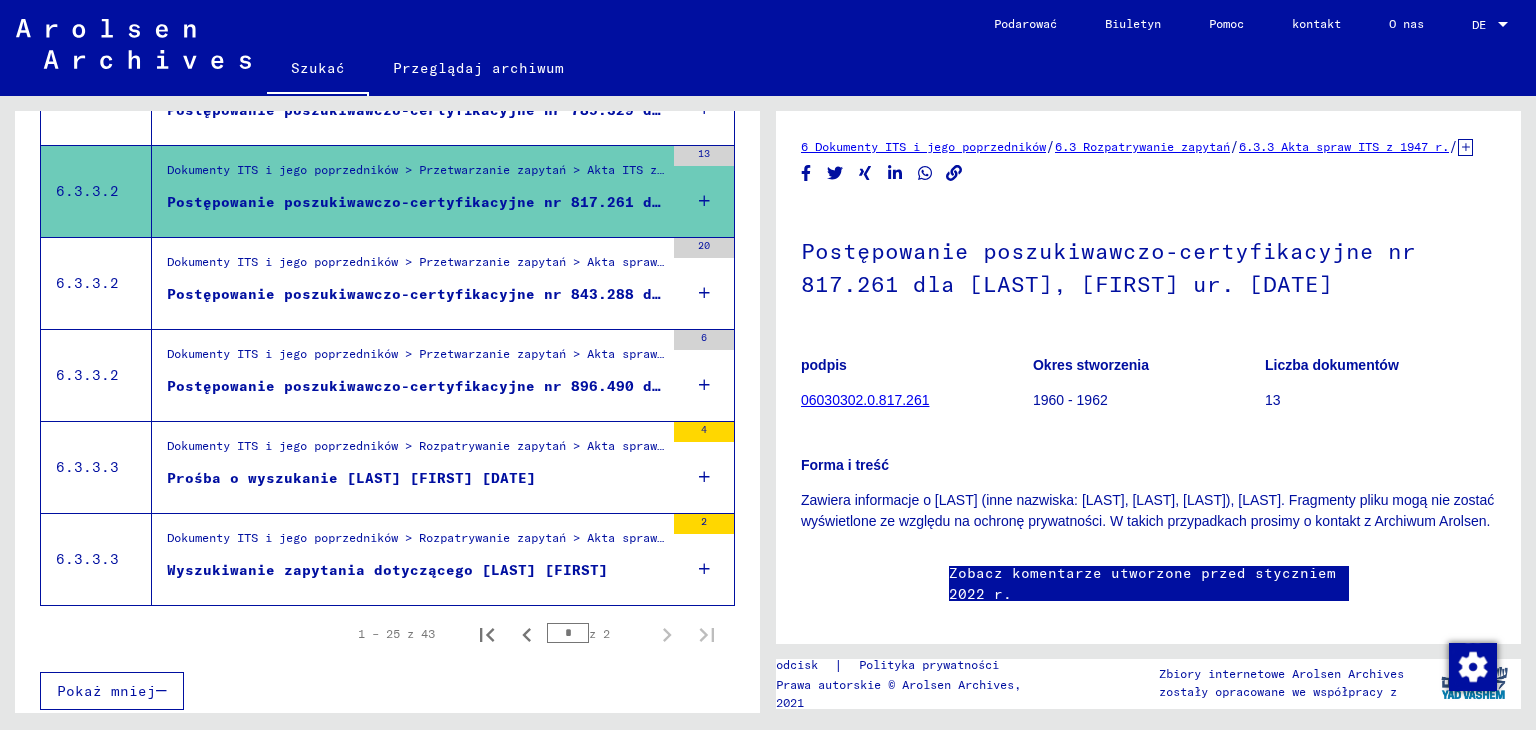 scroll, scrollTop: 0, scrollLeft: 0, axis: both 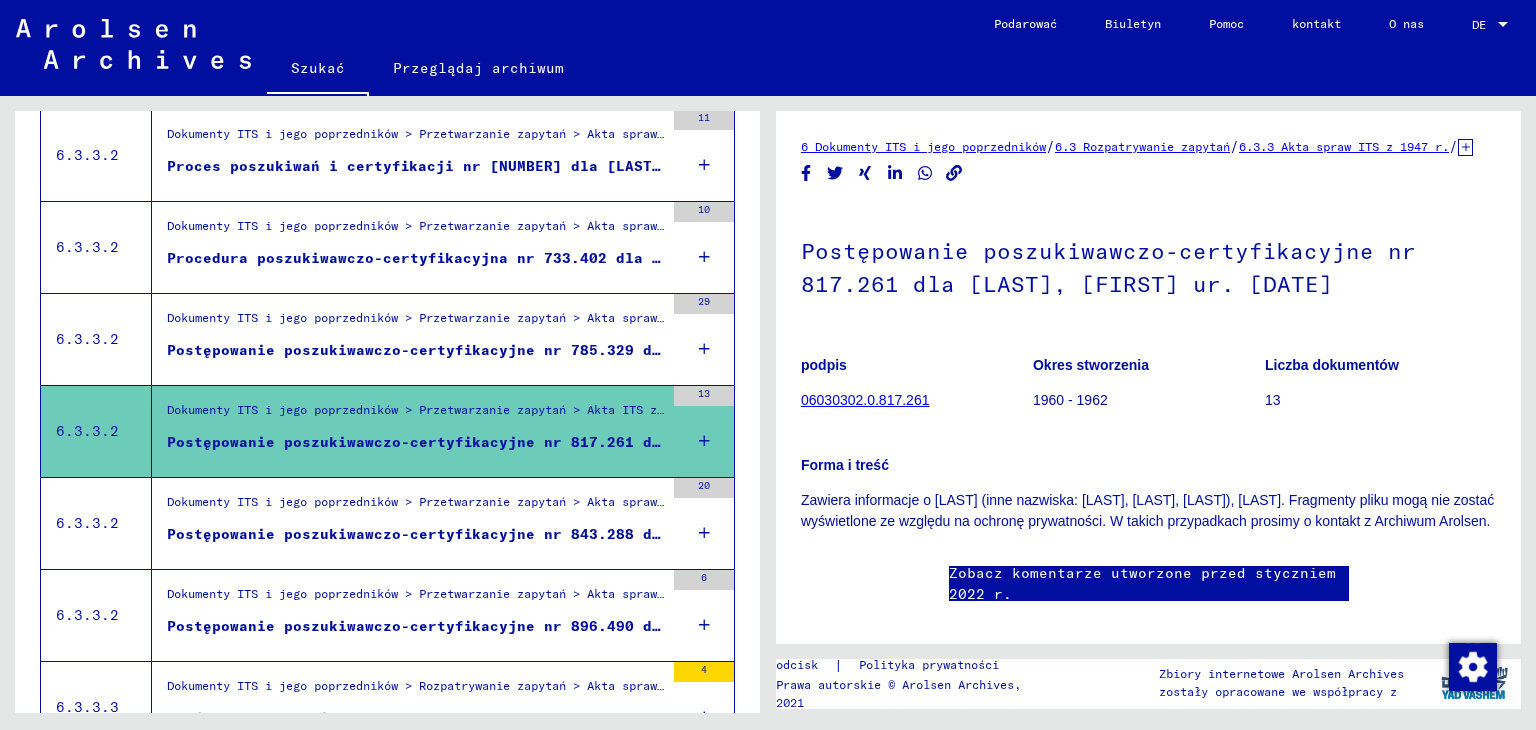 click on "Postępowanie poszukiwawczo-certyfikacyjne nr 785.329 dla [LAST], [FIRST] ur. [DATE]" at bounding box center [415, 350] 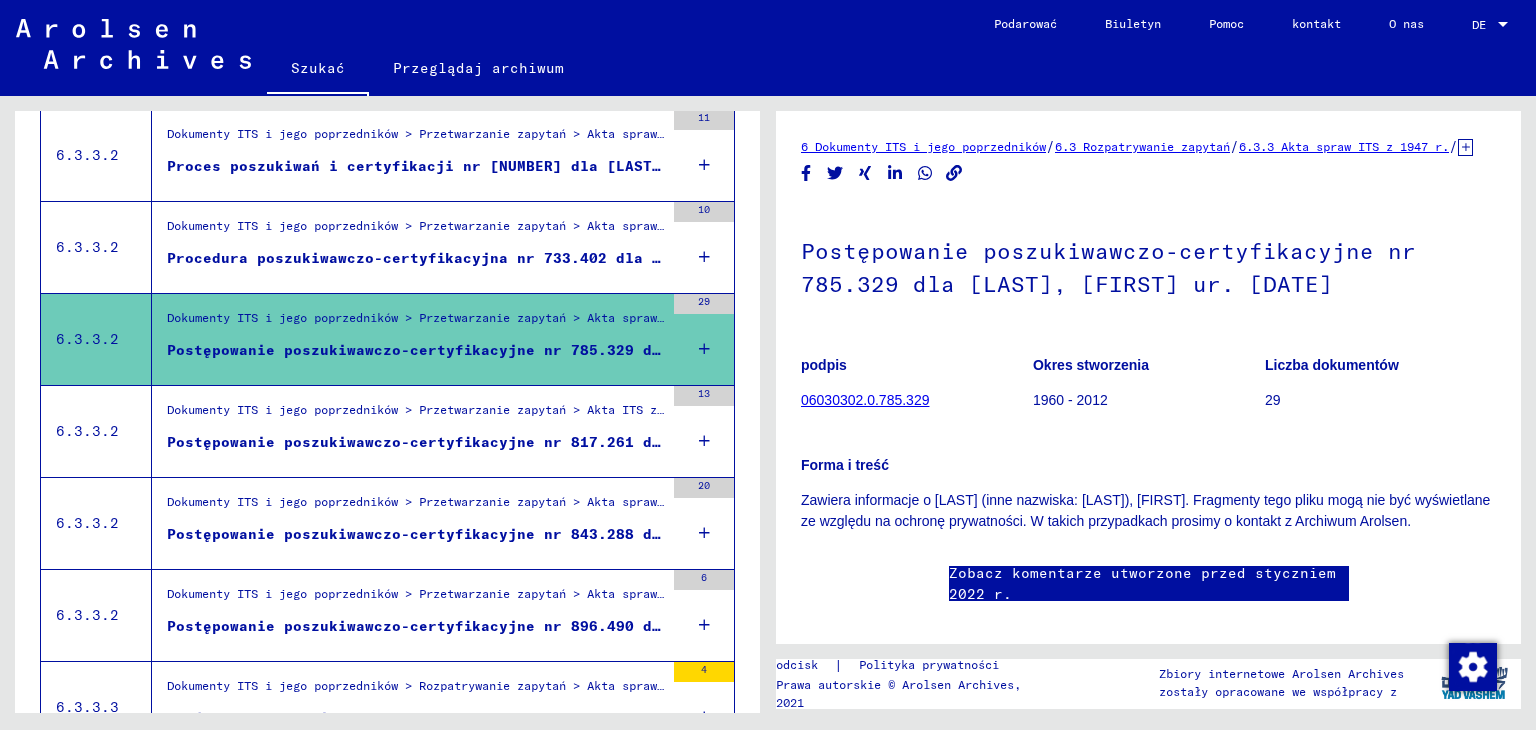 scroll, scrollTop: 0, scrollLeft: 0, axis: both 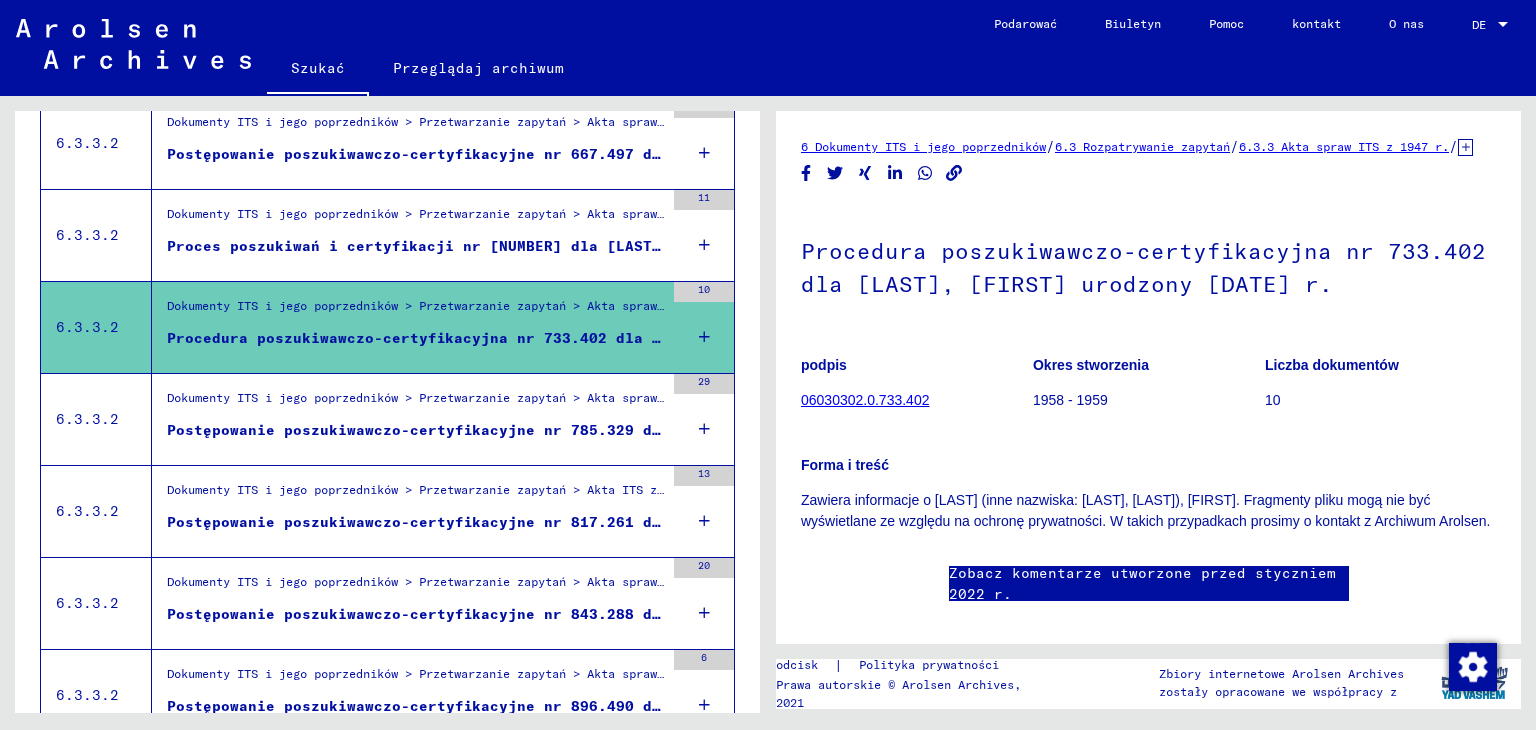 click on "Proces poszukiwań i certyfikacji nr [NUMBER] dla [LAST], ITA urodzony [DATE]" at bounding box center (508, 246) 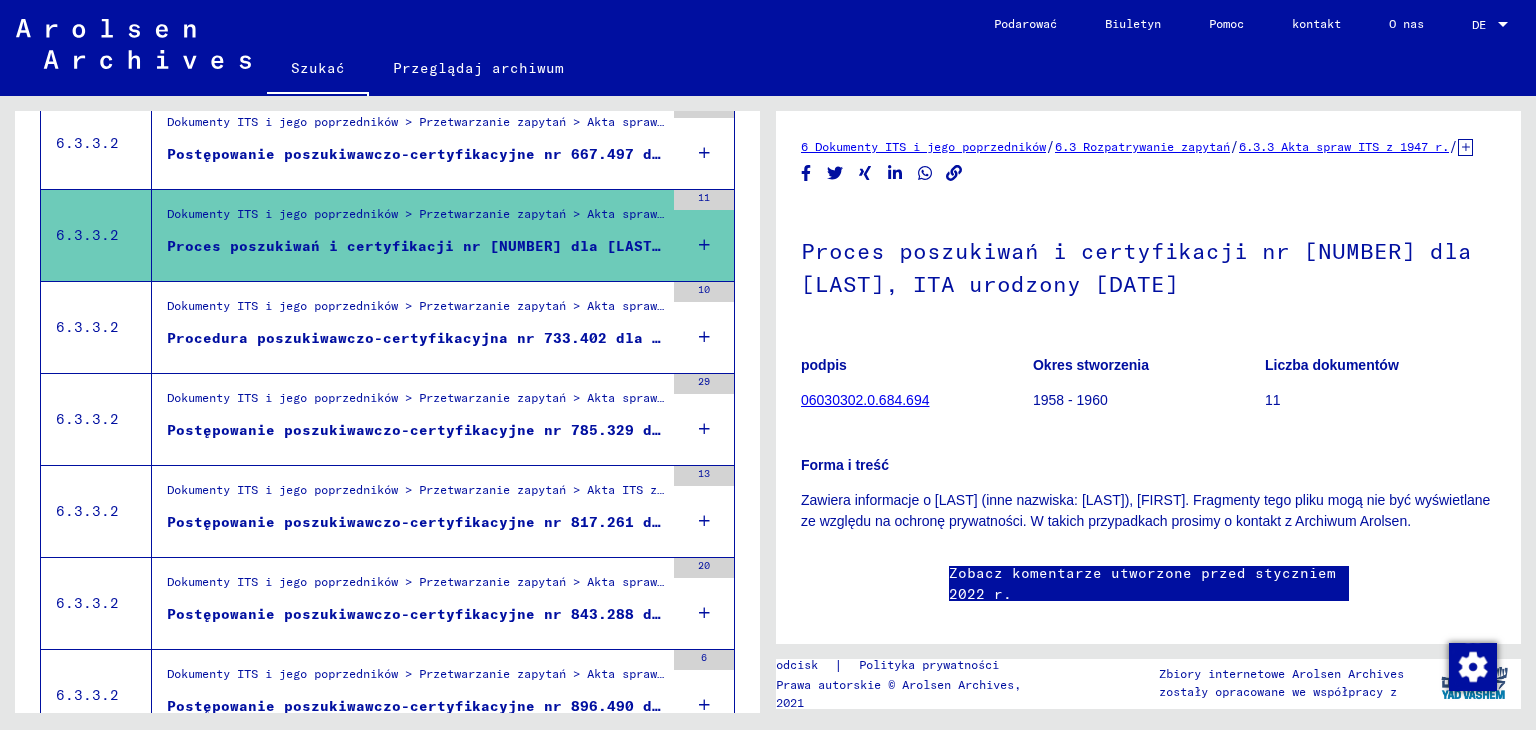 scroll, scrollTop: 0, scrollLeft: 0, axis: both 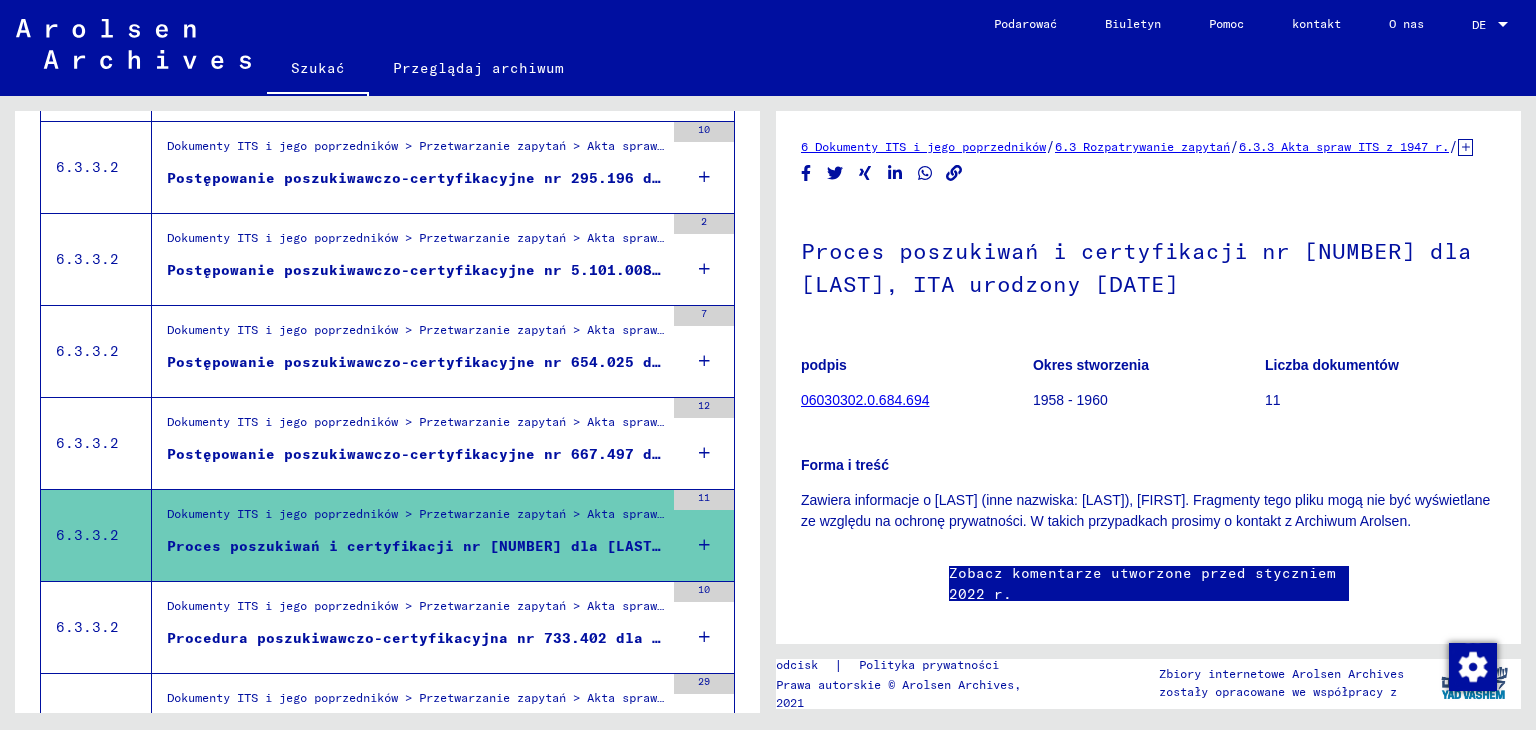 click on "Postępowanie poszukiwawczo-certyfikacyjne nr 667.497 dla [LAST], [FIRST] ur. [DATE]" at bounding box center [540, 454] 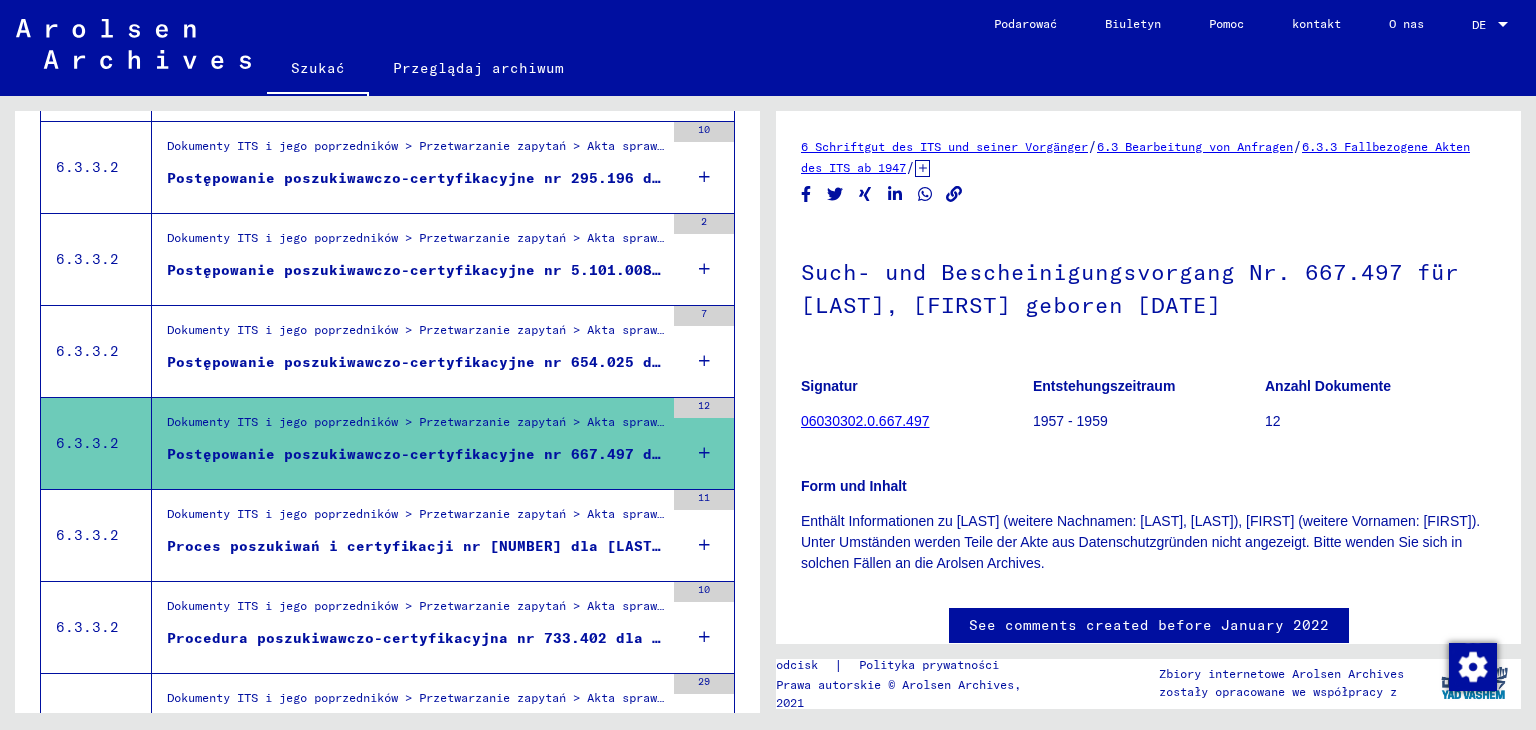 scroll, scrollTop: 0, scrollLeft: 0, axis: both 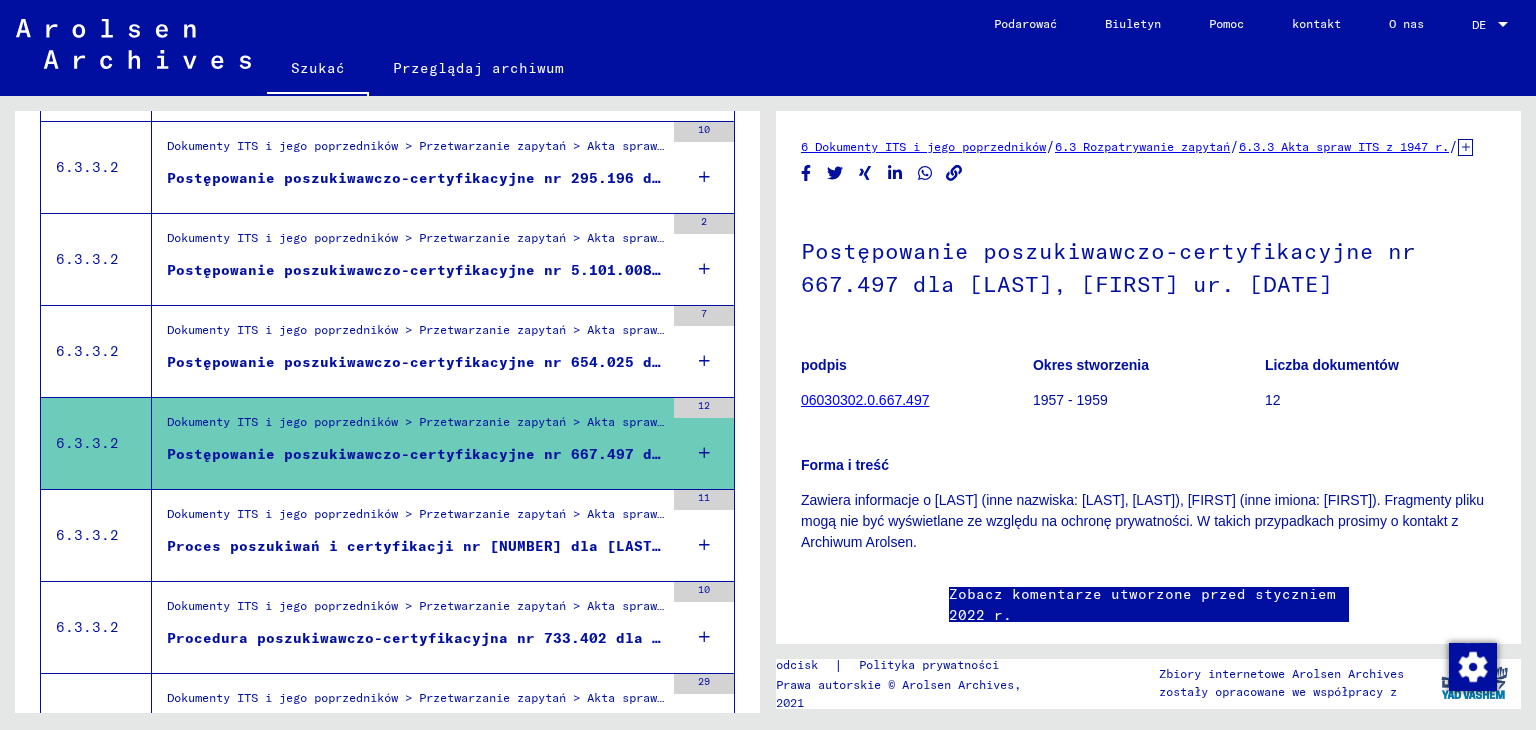 click on "Dokumenty ITS i jego poprzedników > Przetwarzanie zapytań > Akta spraw ITS od [DATE] r. > Składanie spraw T/D > Procesy poszukiwań i certyfikacji o numerach (T/D) od [NUMBER] do [NUMBER] > Procesy poszukiwań i certyfikacji o numerach (T/D) od [NUMBER] do [NUMBER]" at bounding box center (415, 335) 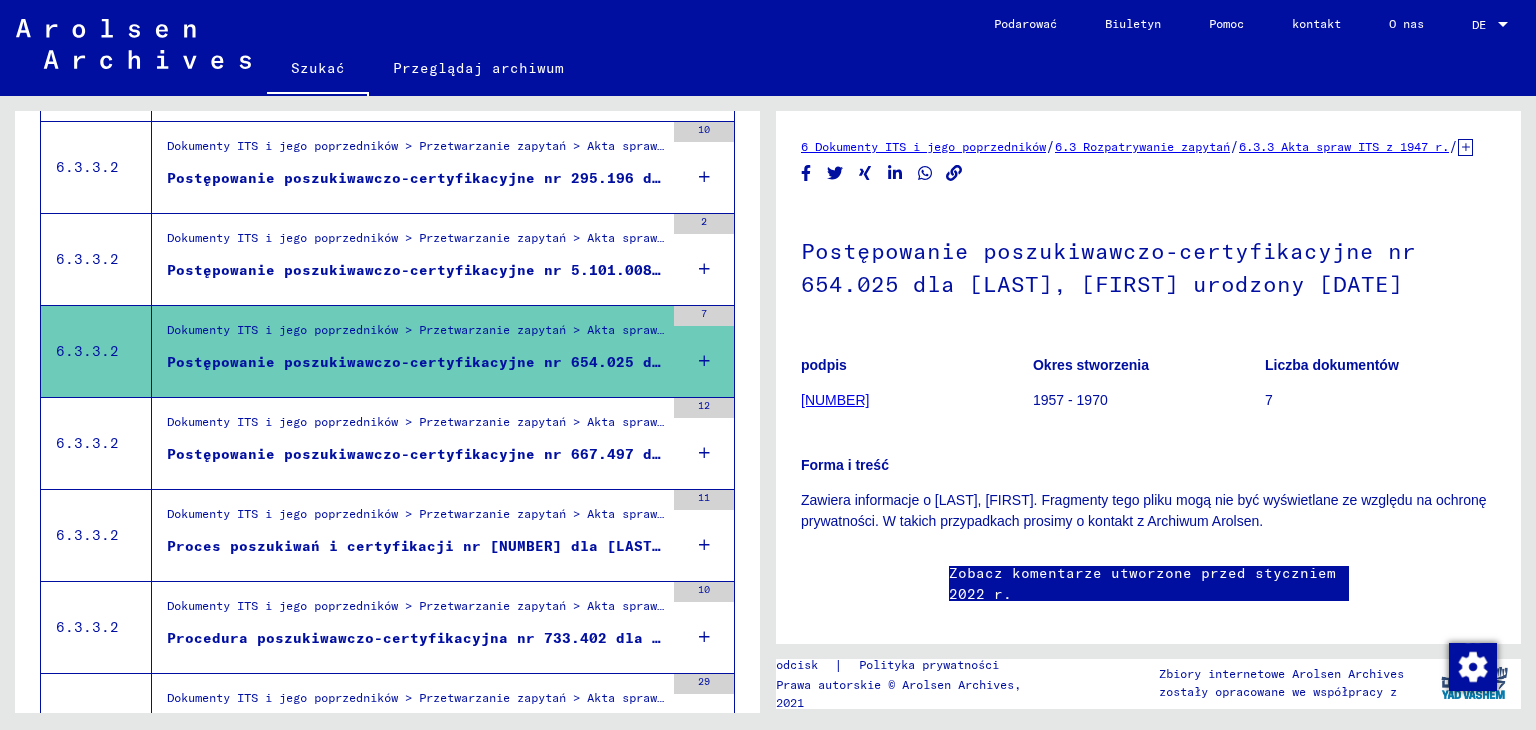 scroll, scrollTop: 0, scrollLeft: 0, axis: both 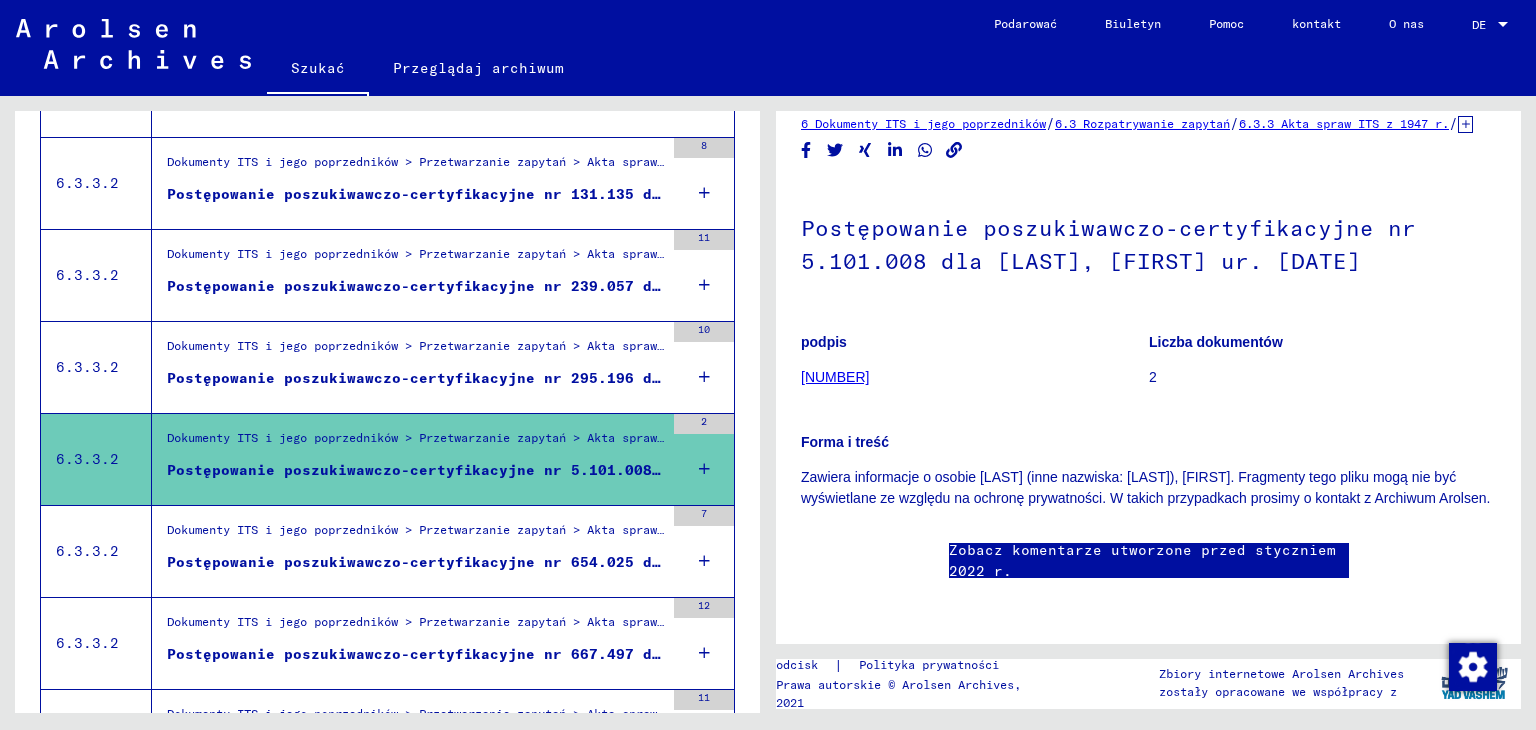 click on "[NUMBER]" 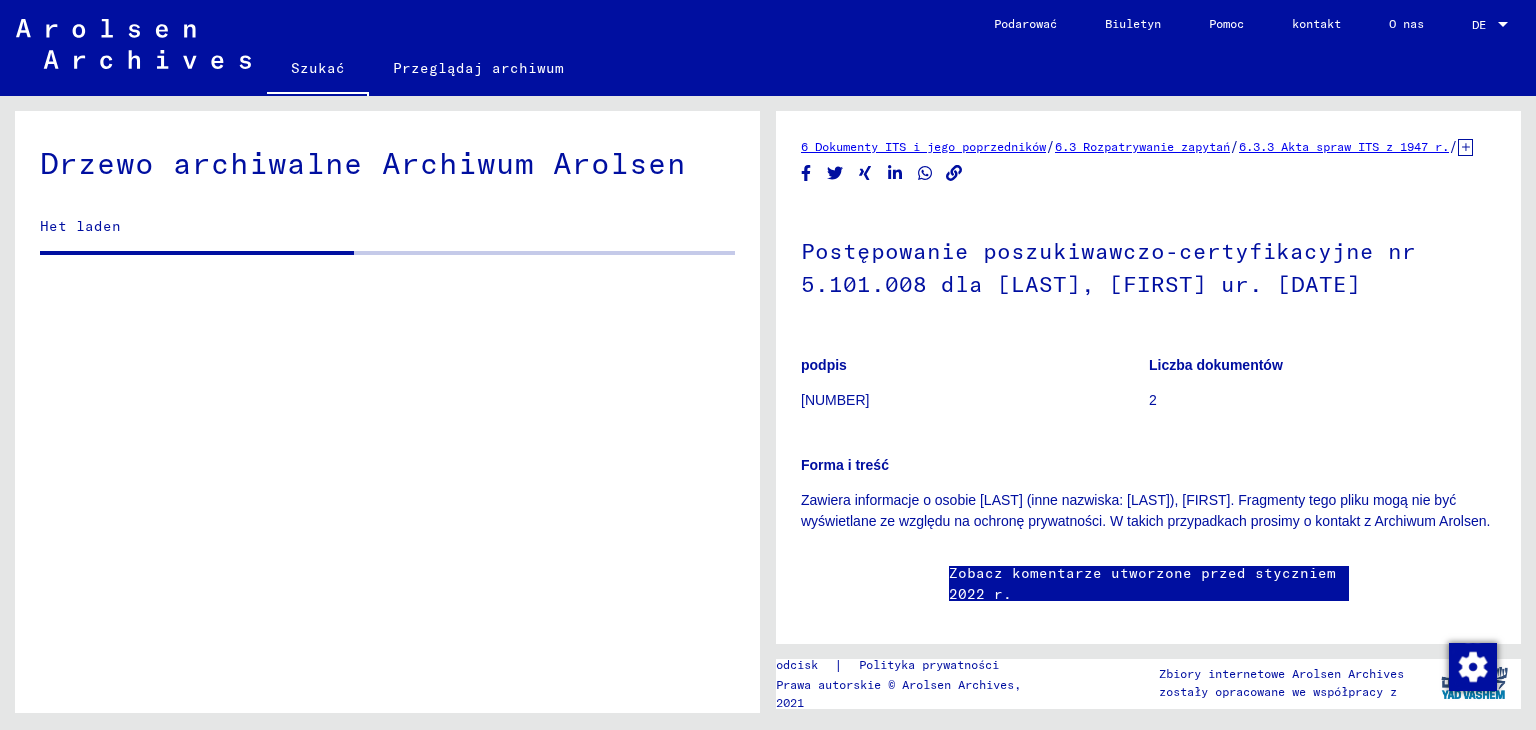scroll, scrollTop: 0, scrollLeft: 0, axis: both 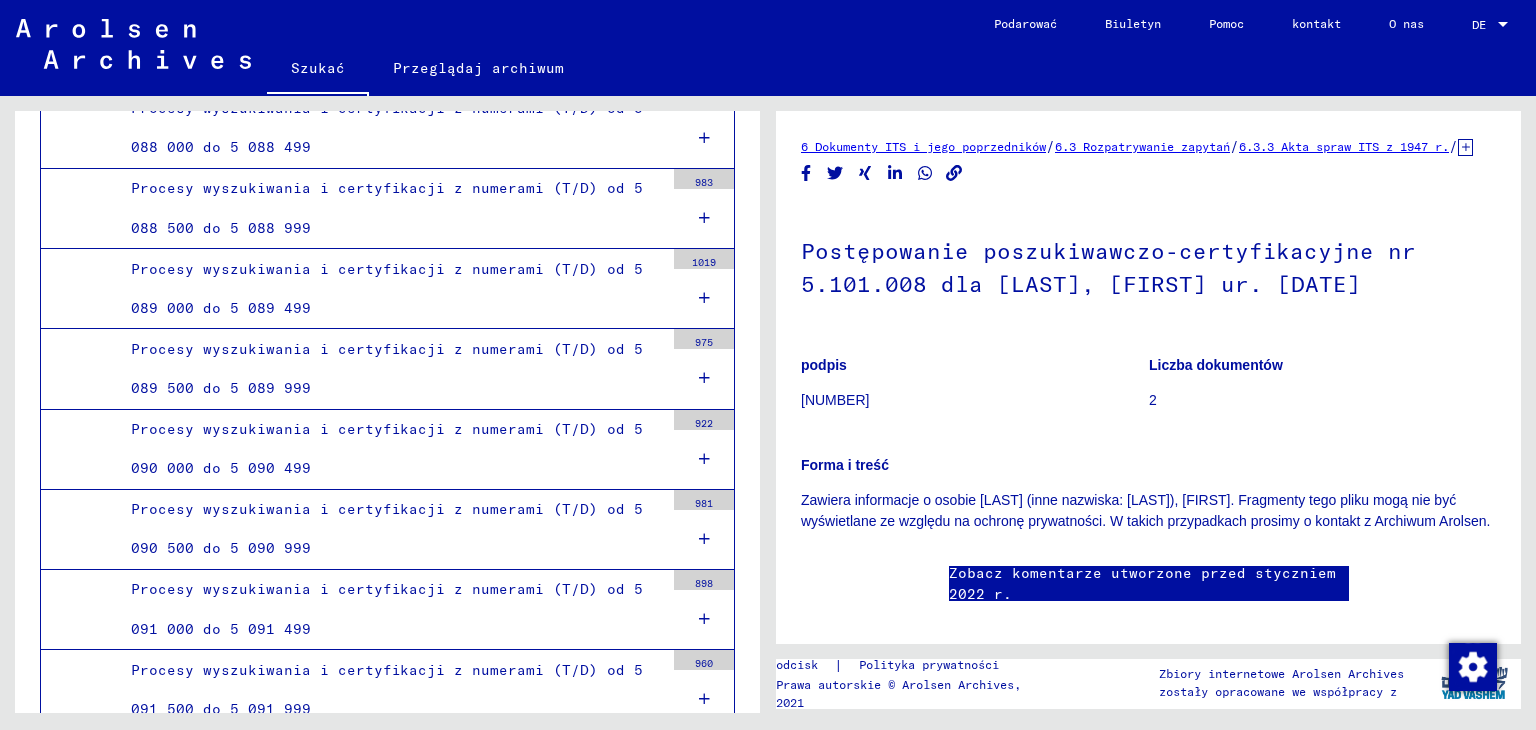 click on "Procesy wyszukiwania i certyfikacji z numerami (T/D) od 5 089 500 do 5 089 999" at bounding box center [387, 368] 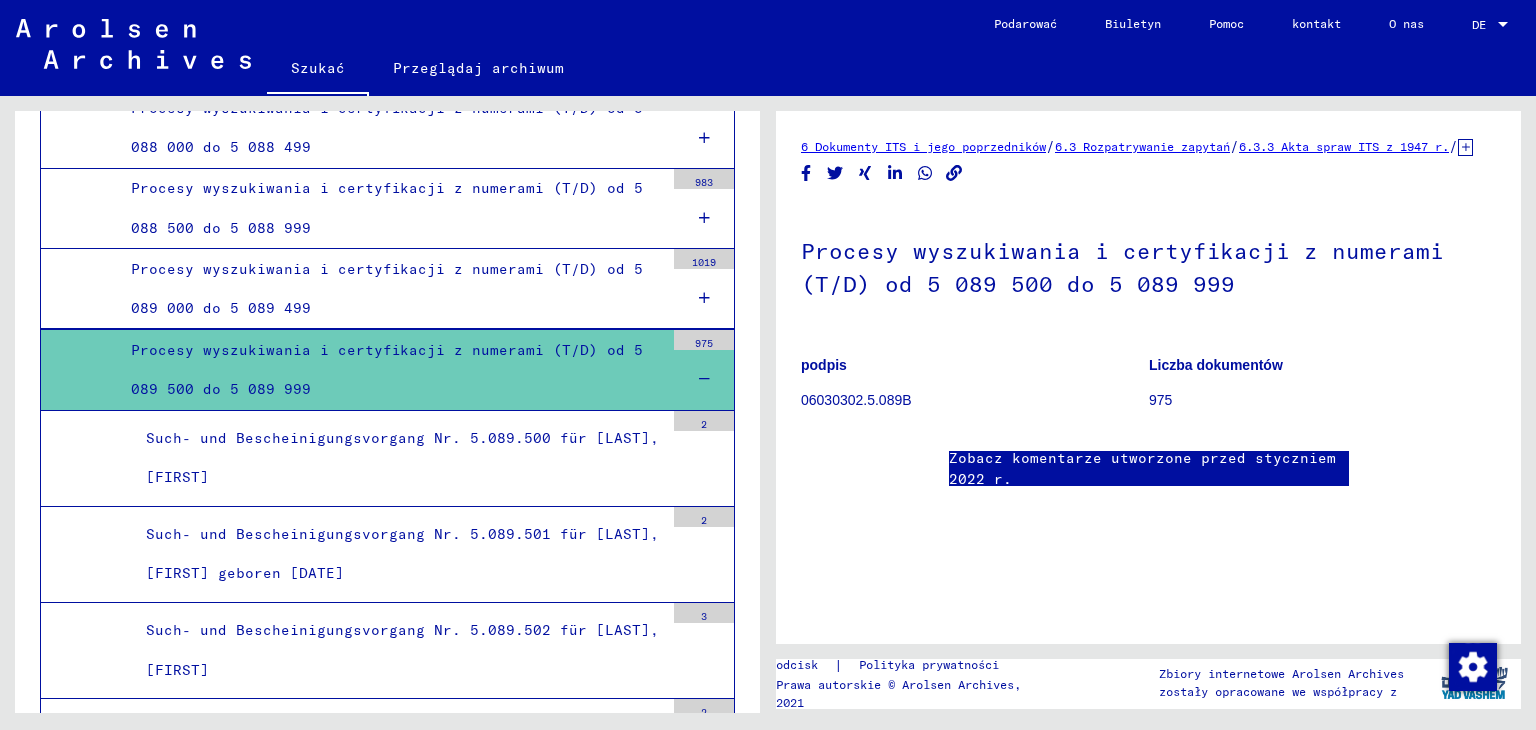 scroll, scrollTop: 0, scrollLeft: 0, axis: both 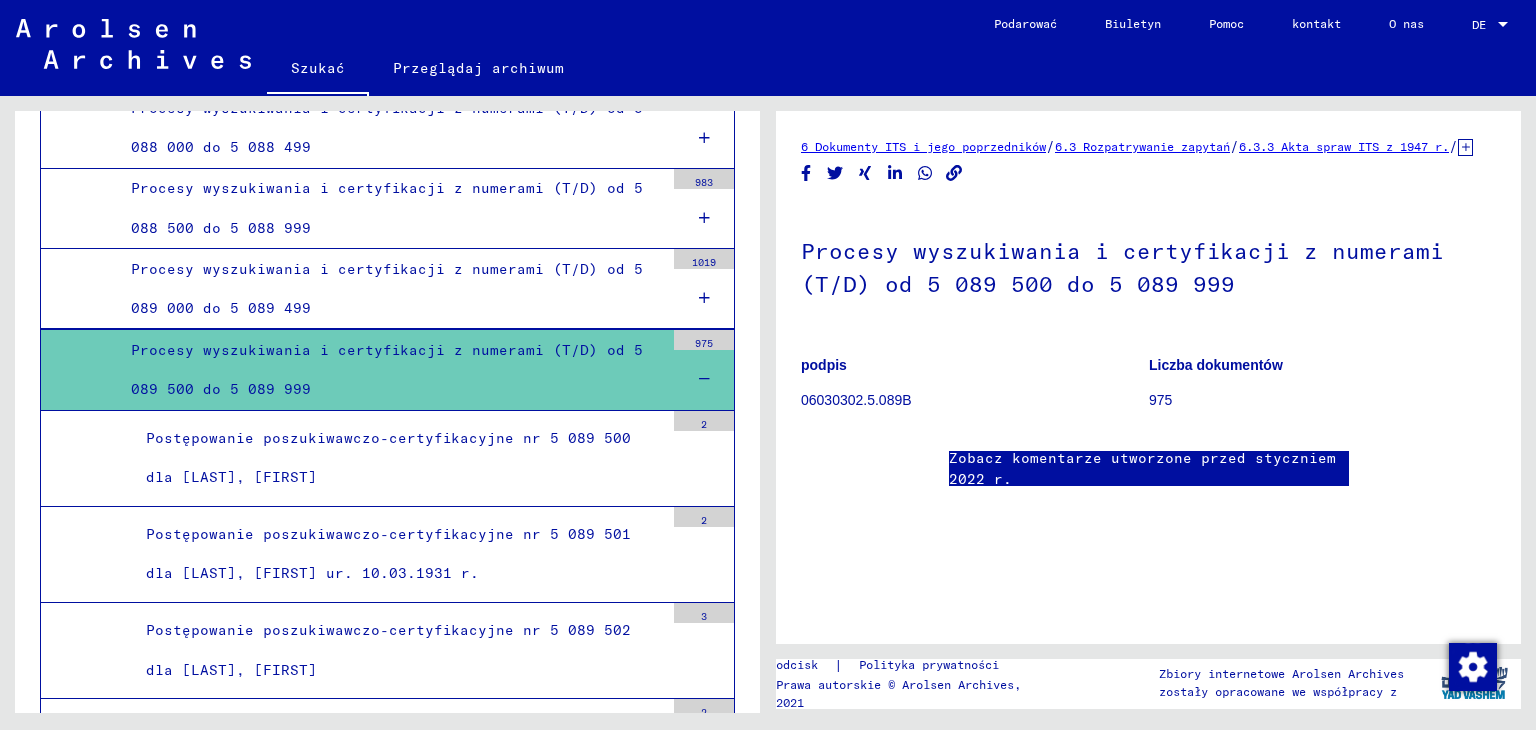click on "Pomoc" 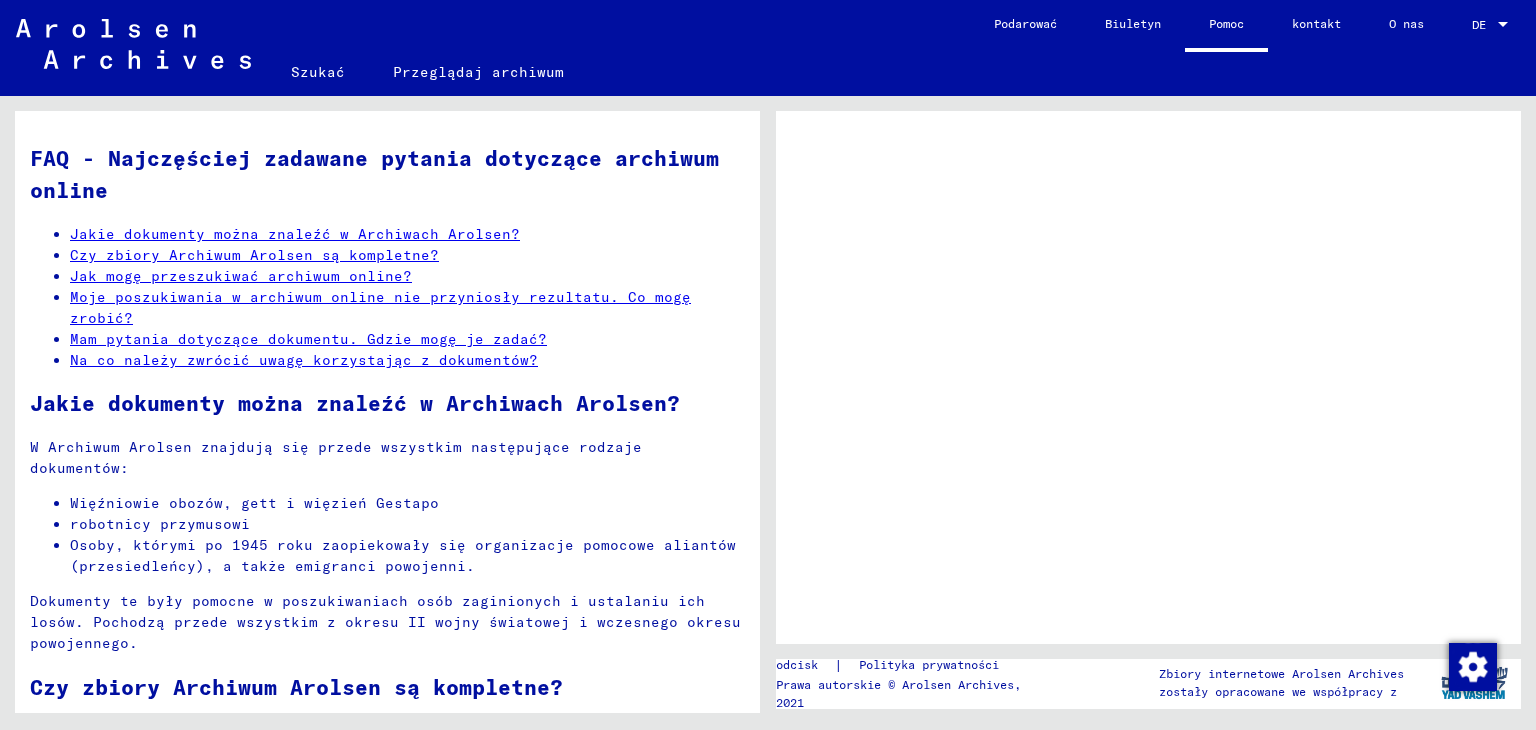 click on "Jak mogę przeszukiwać archiwum online?" 